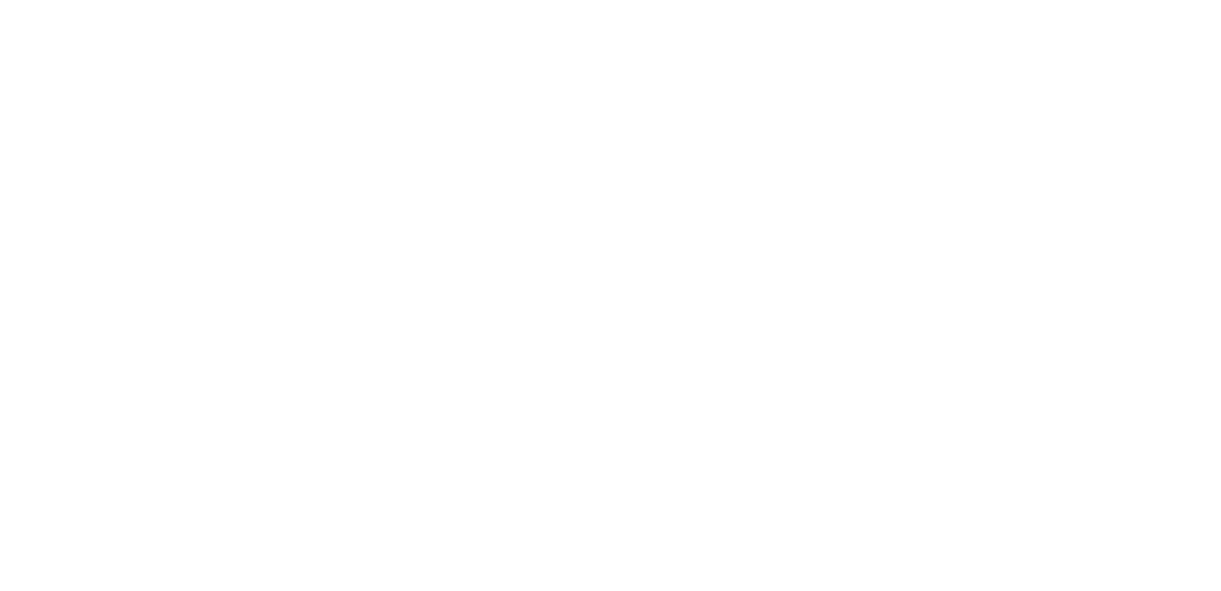 scroll, scrollTop: 0, scrollLeft: 0, axis: both 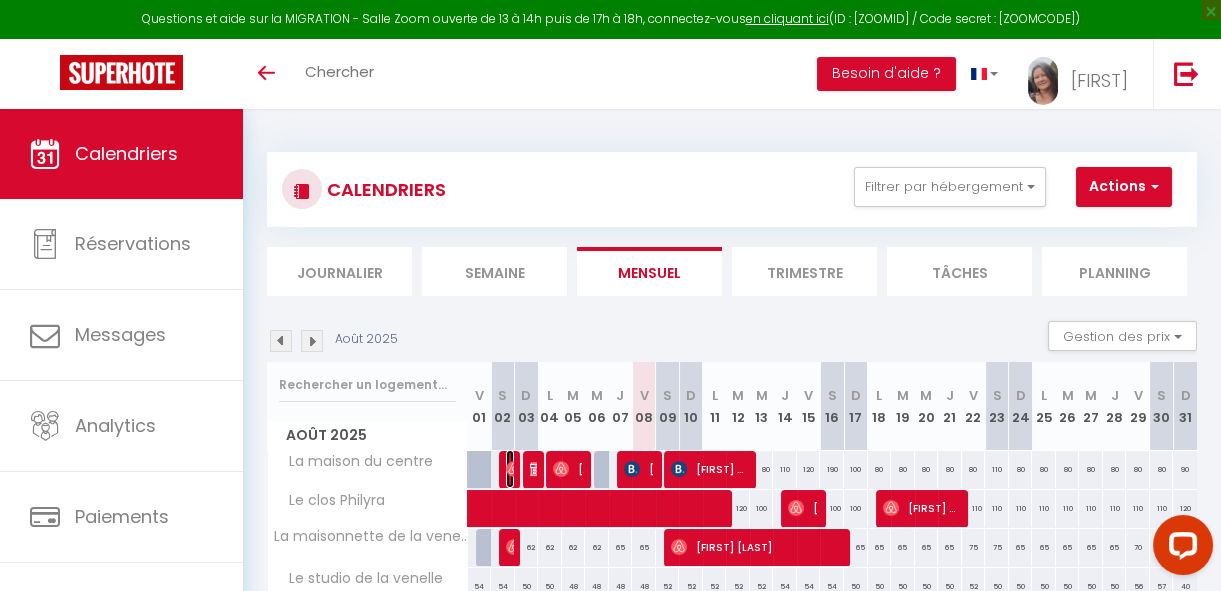 click at bounding box center (514, 469) 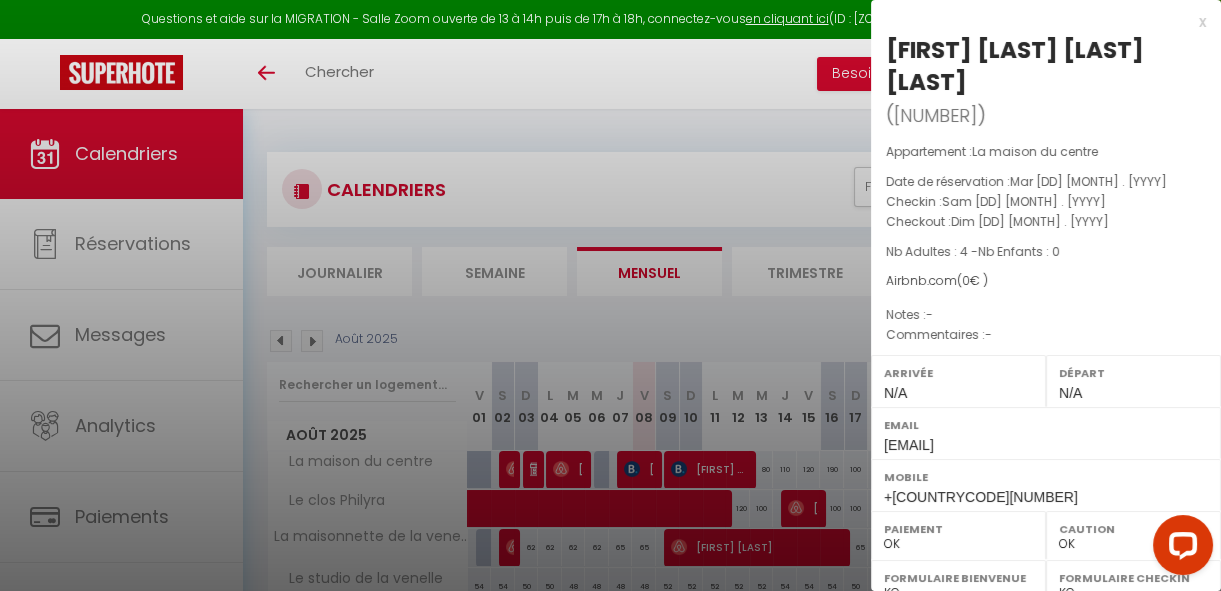 click at bounding box center (610, 295) 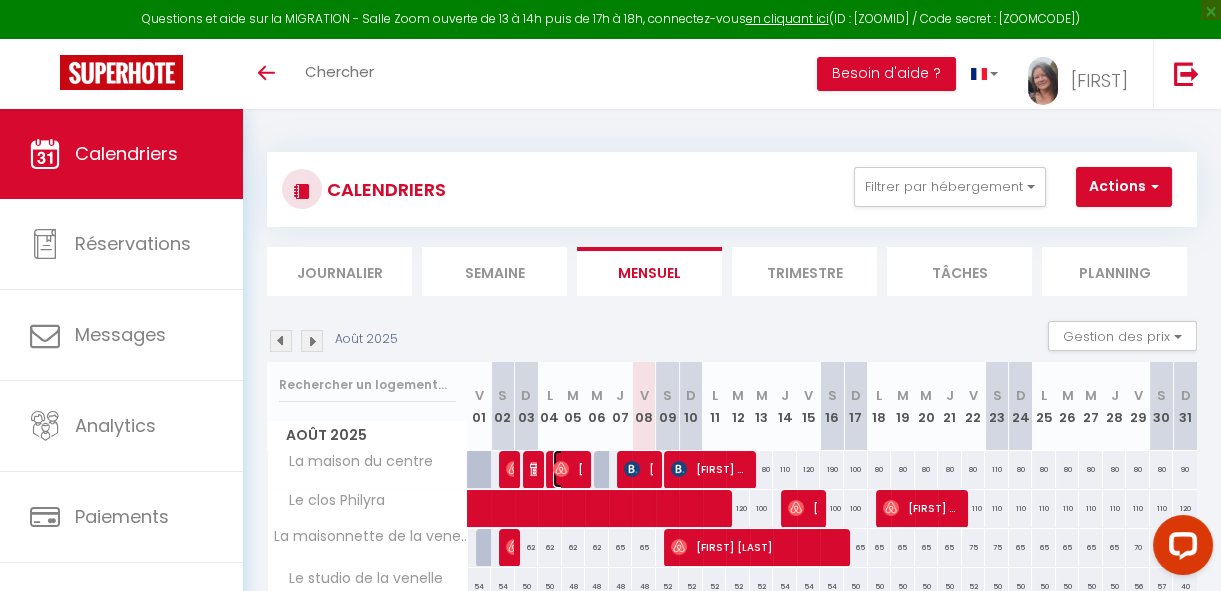 click at bounding box center [561, 469] 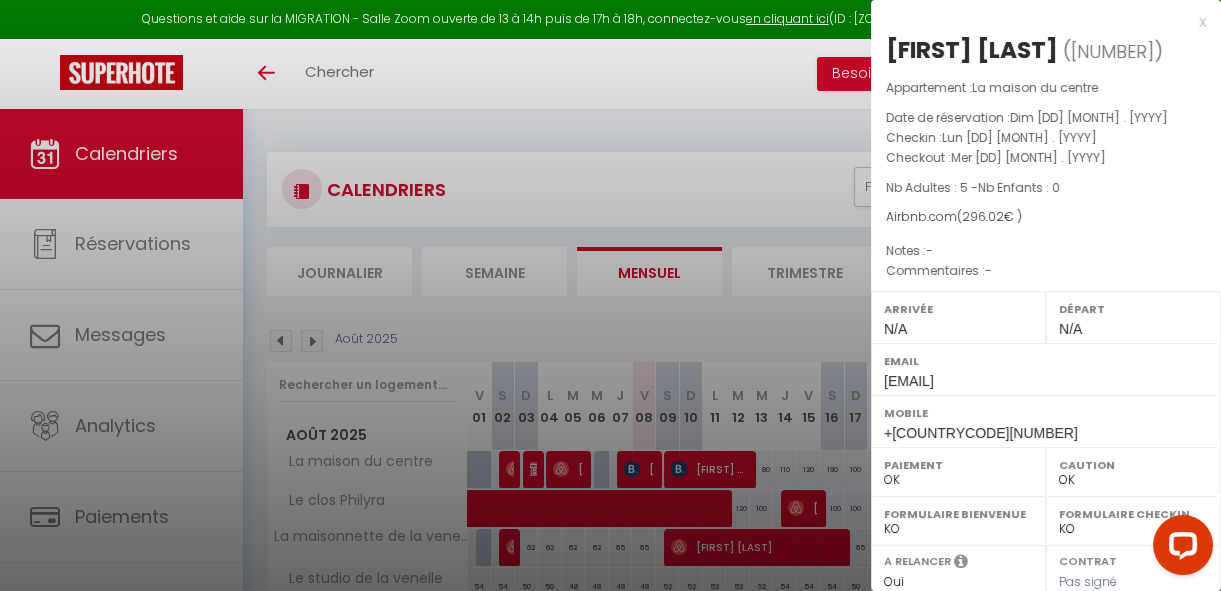 click at bounding box center [610, 295] 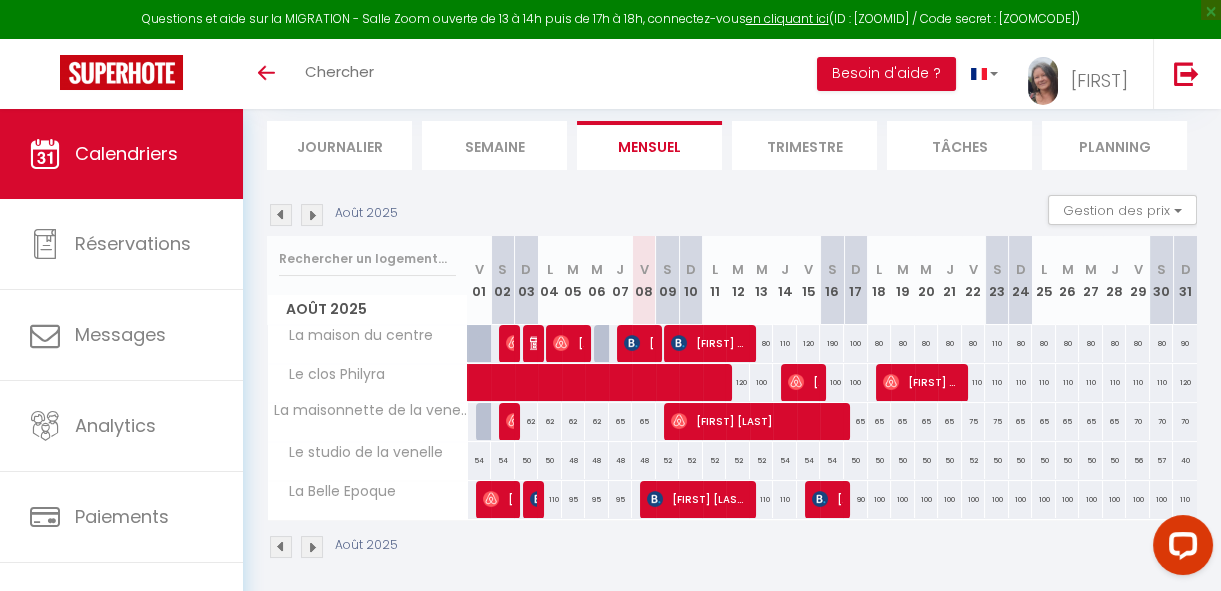 scroll, scrollTop: 150, scrollLeft: 0, axis: vertical 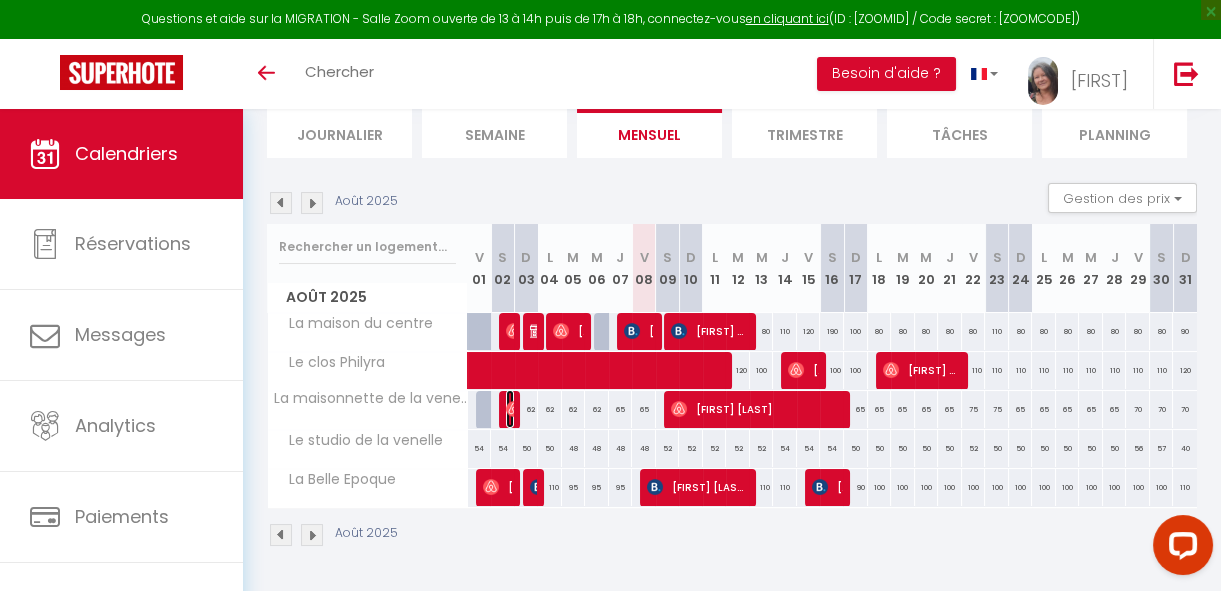 click at bounding box center [514, 409] 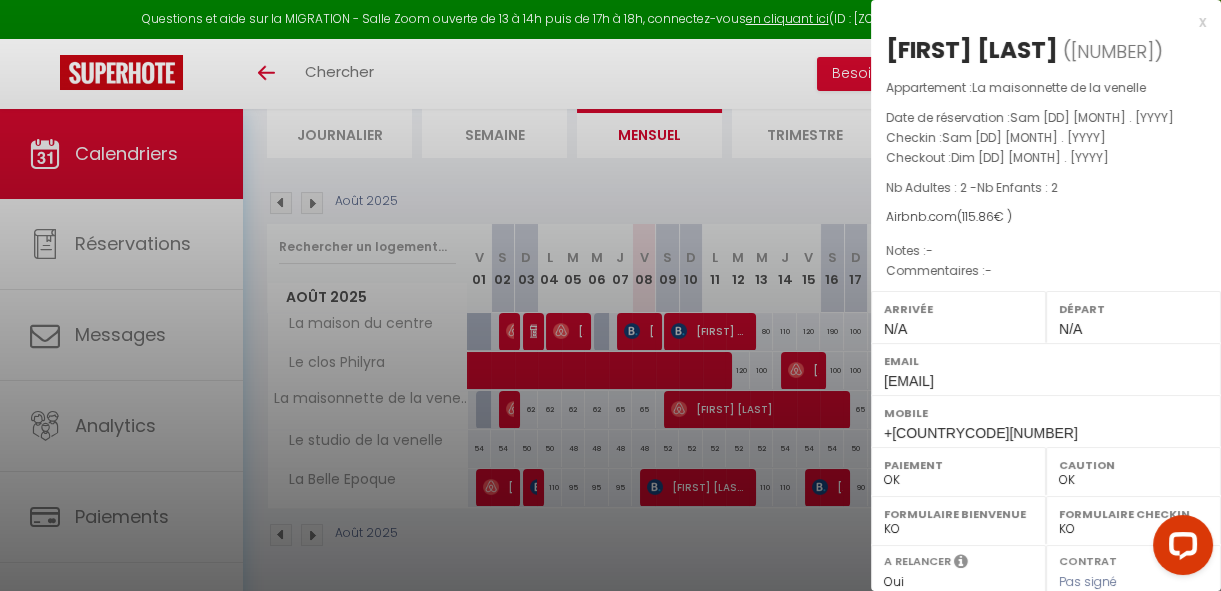 click at bounding box center [610, 295] 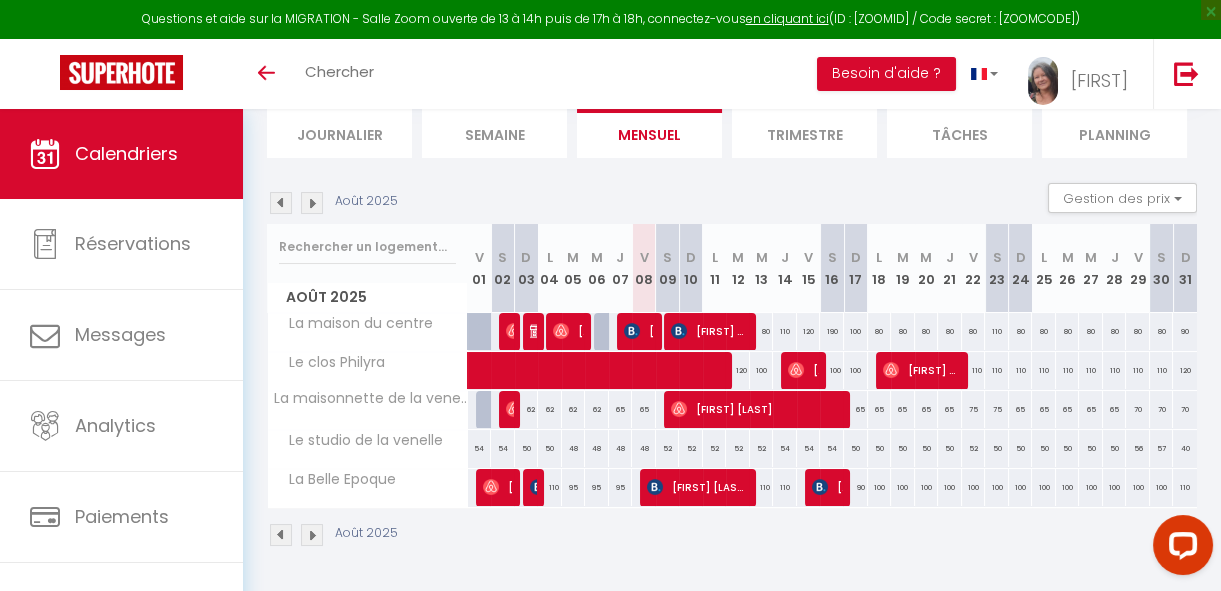 click on "52" at bounding box center [715, 448] 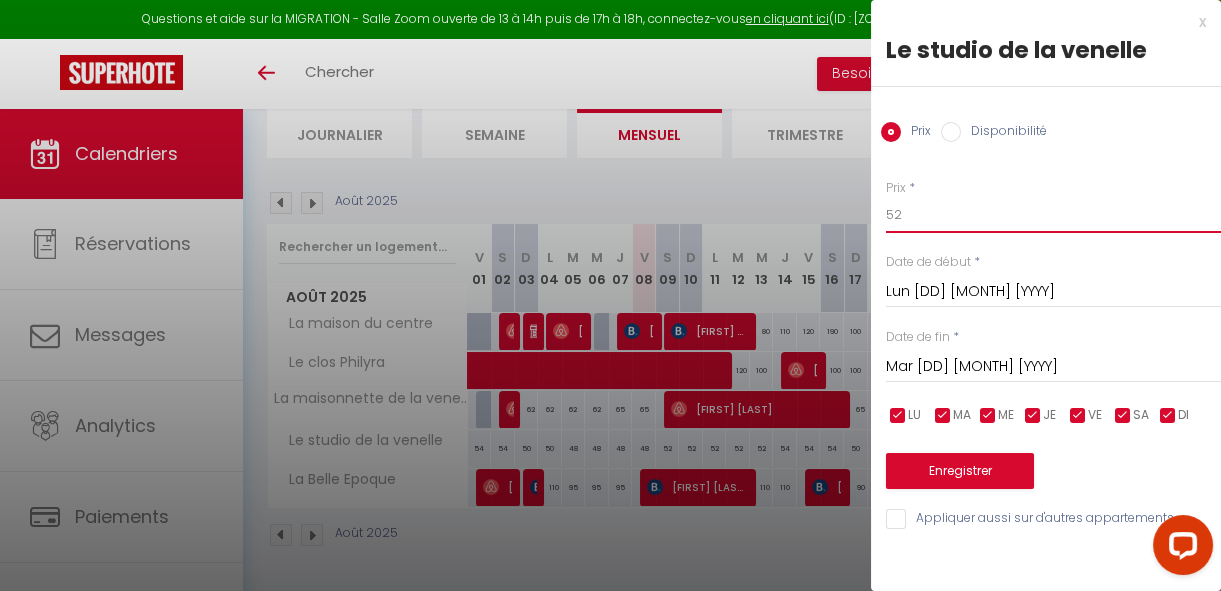 drag, startPoint x: 906, startPoint y: 218, endPoint x: 842, endPoint y: 218, distance: 64 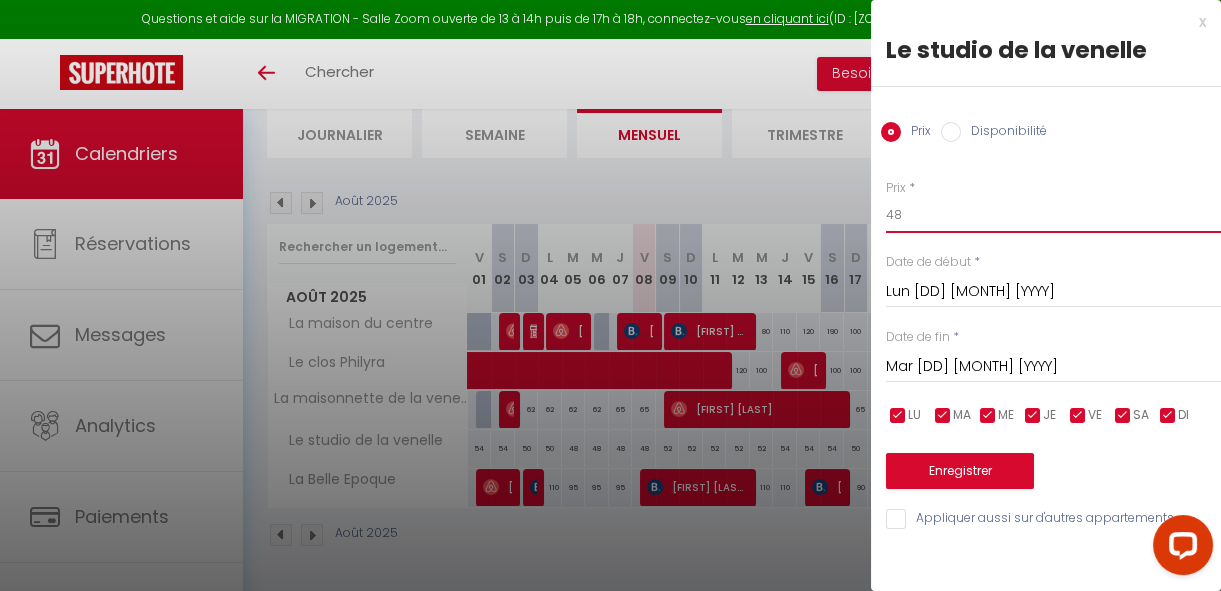 type on "48" 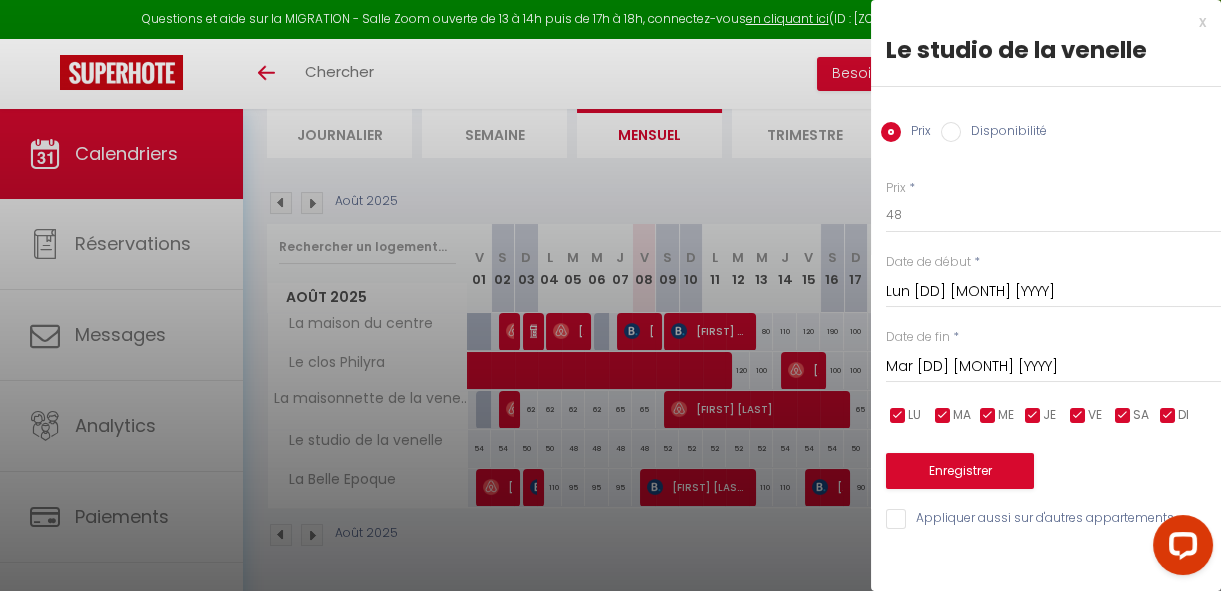 click on "Mar [DD] [MONTH] [YYYY]" at bounding box center [1053, 367] 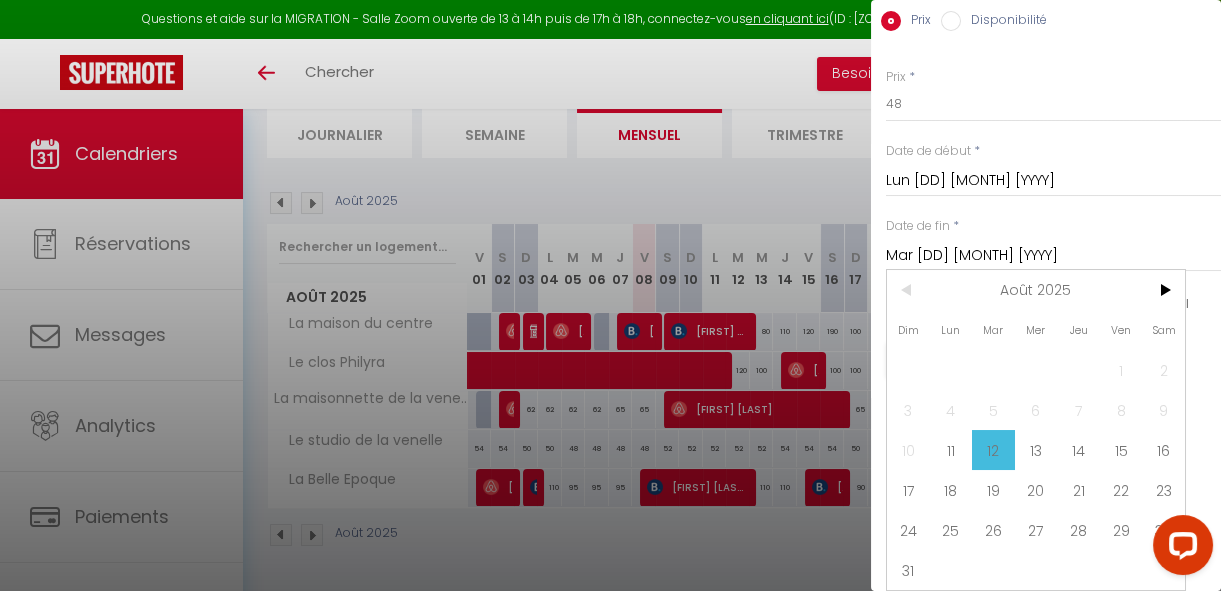 scroll, scrollTop: 123, scrollLeft: 0, axis: vertical 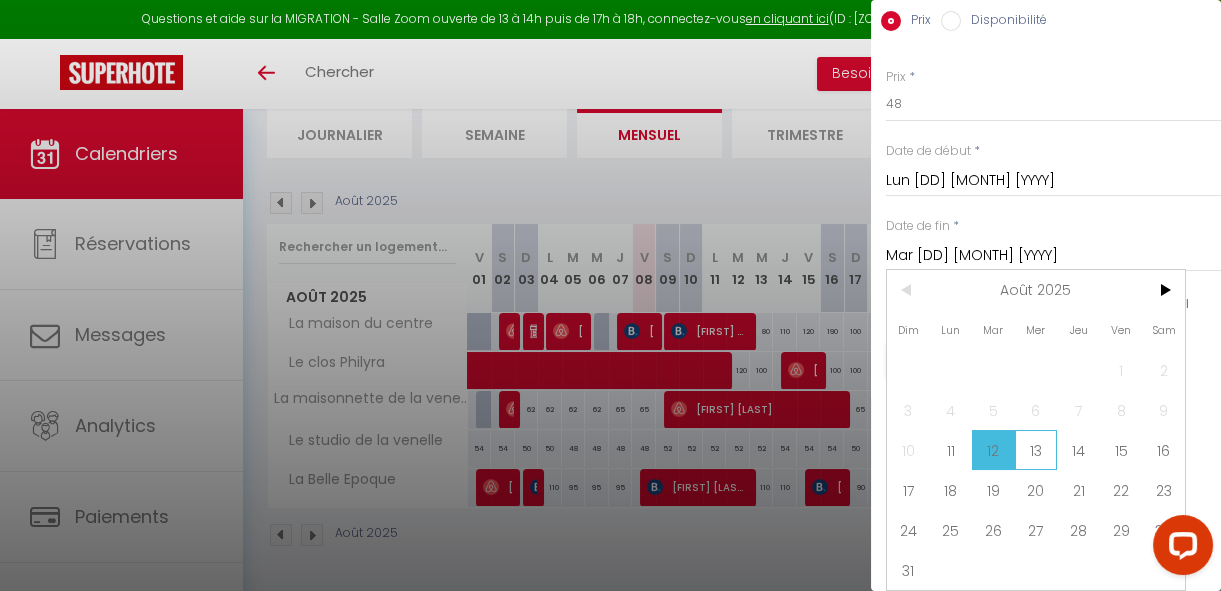 click on "13" at bounding box center (1036, 450) 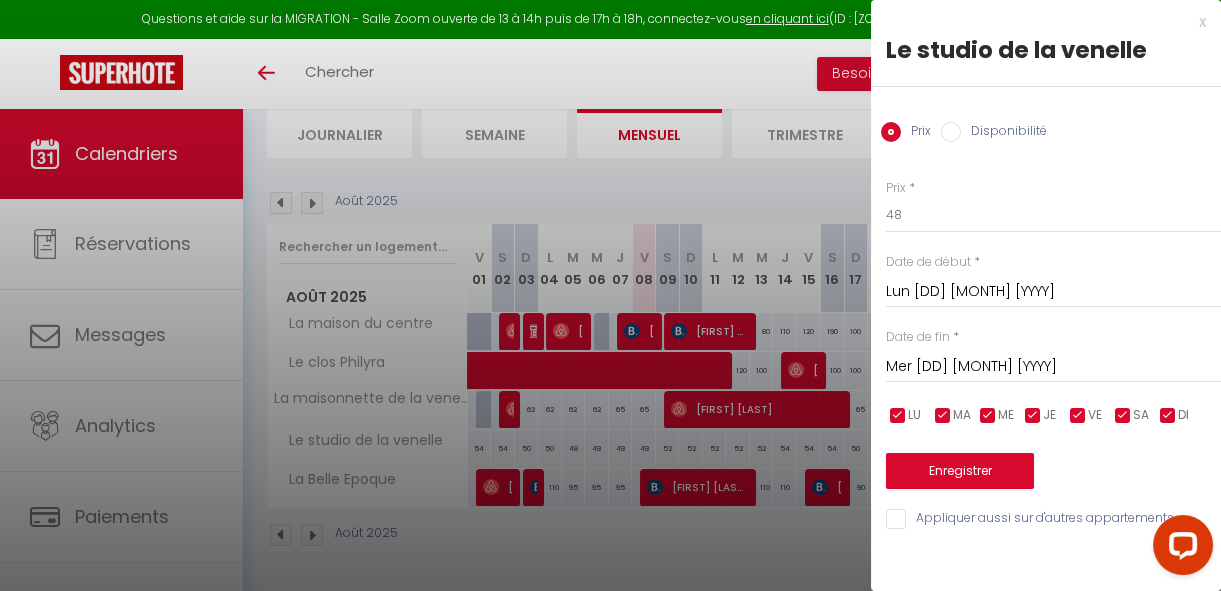 scroll, scrollTop: 0, scrollLeft: 0, axis: both 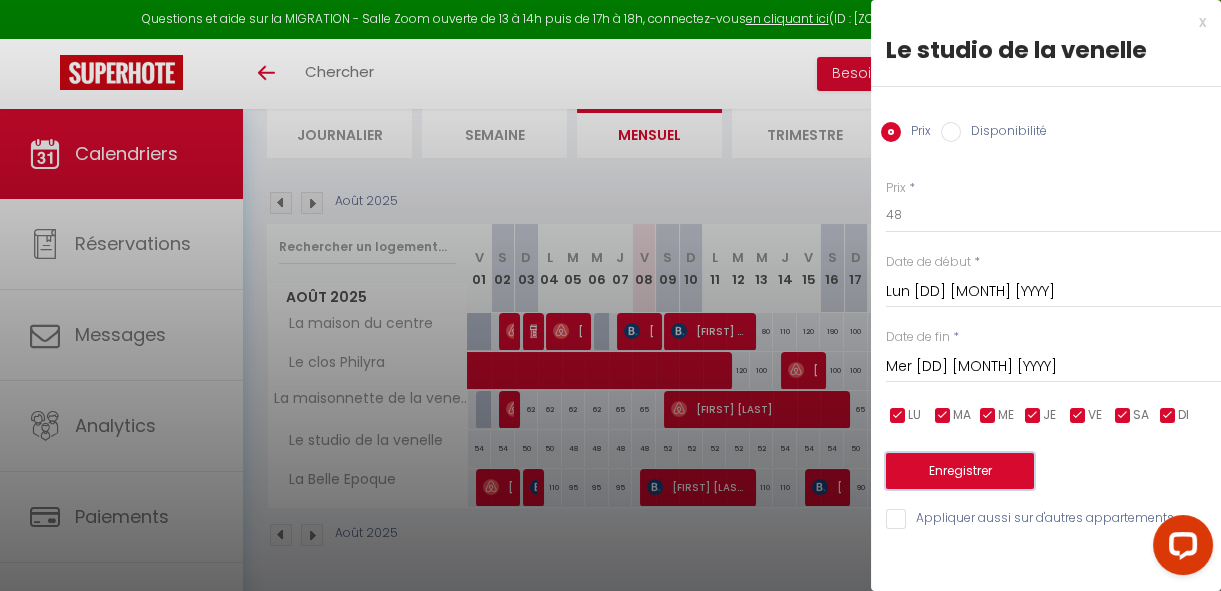 click on "Enregistrer" at bounding box center [960, 471] 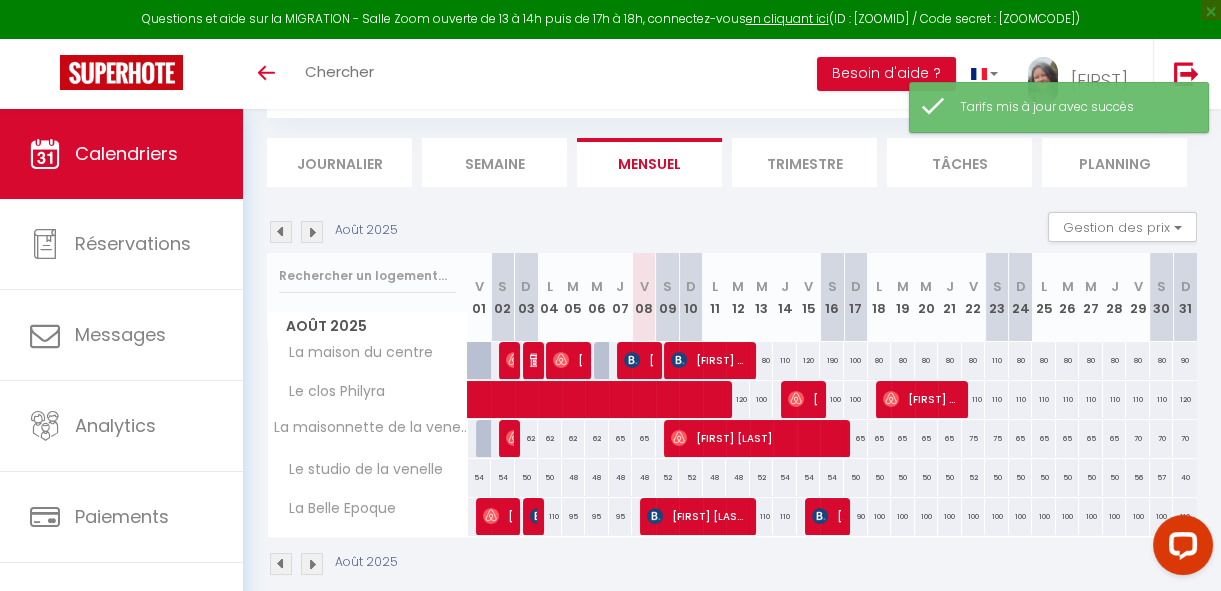 scroll, scrollTop: 150, scrollLeft: 0, axis: vertical 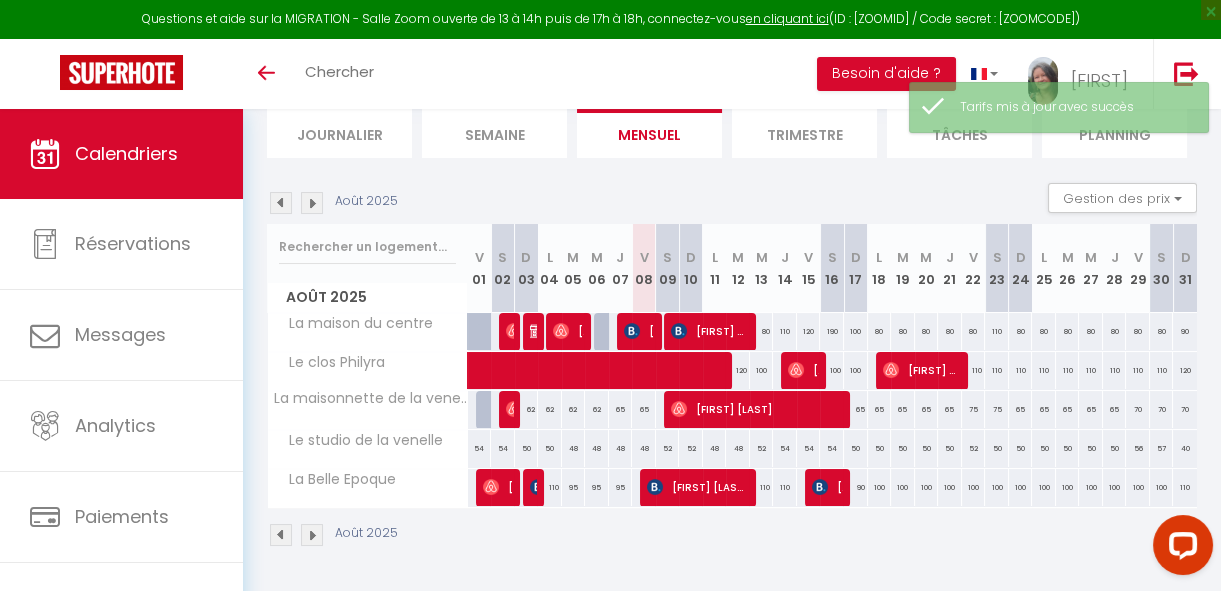 click on "52" at bounding box center [762, 448] 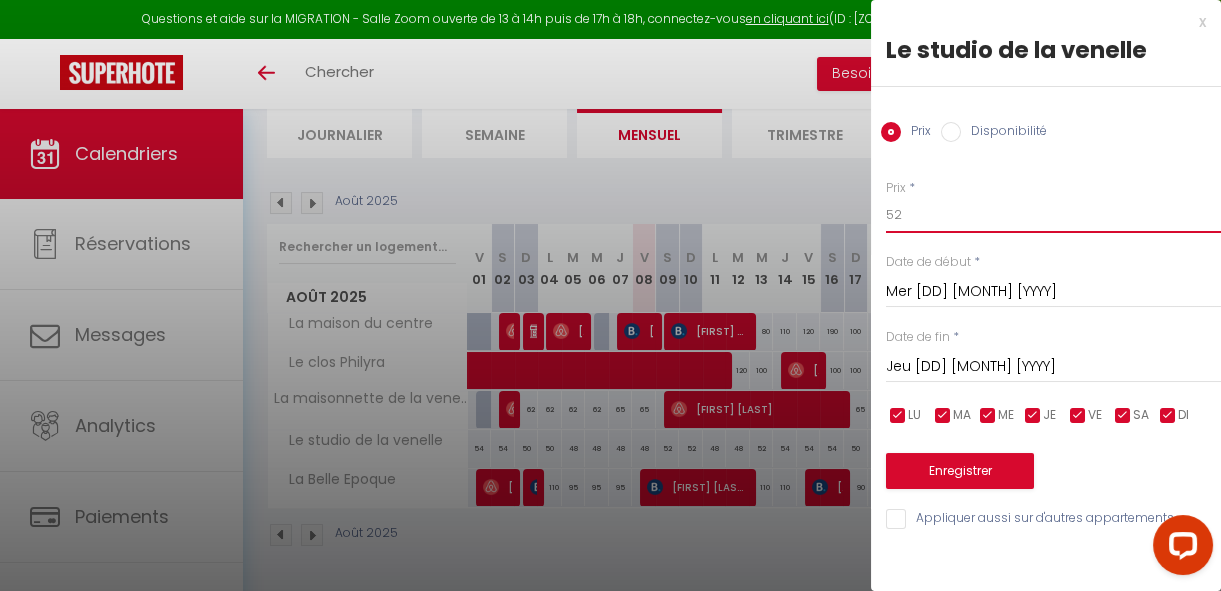 drag, startPoint x: 932, startPoint y: 214, endPoint x: 860, endPoint y: 214, distance: 72 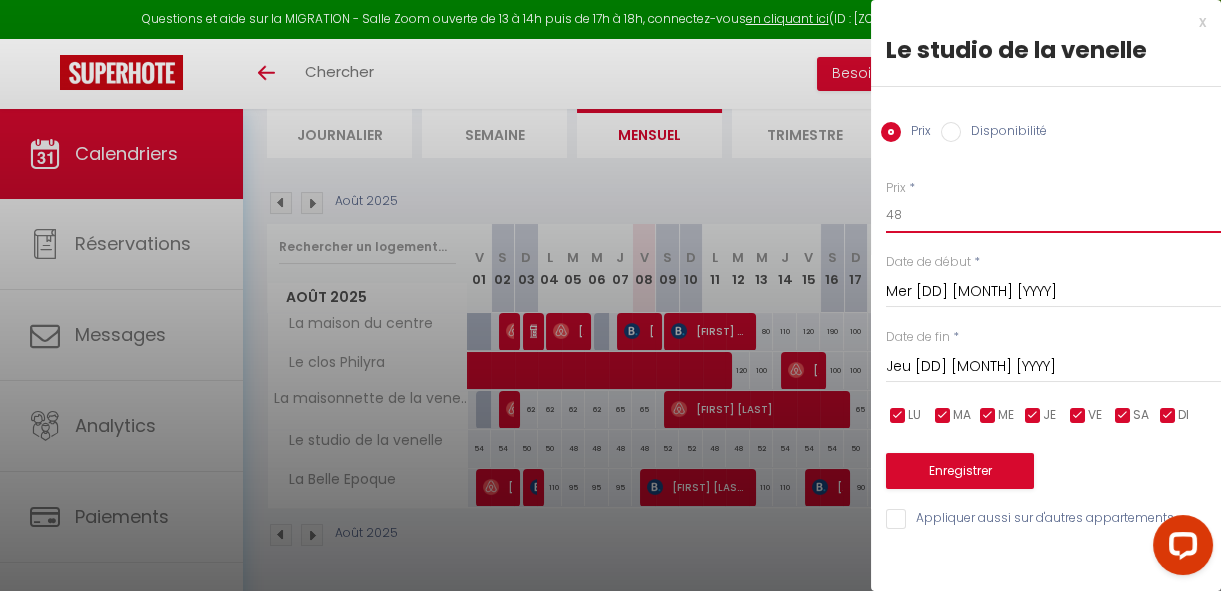 type on "48" 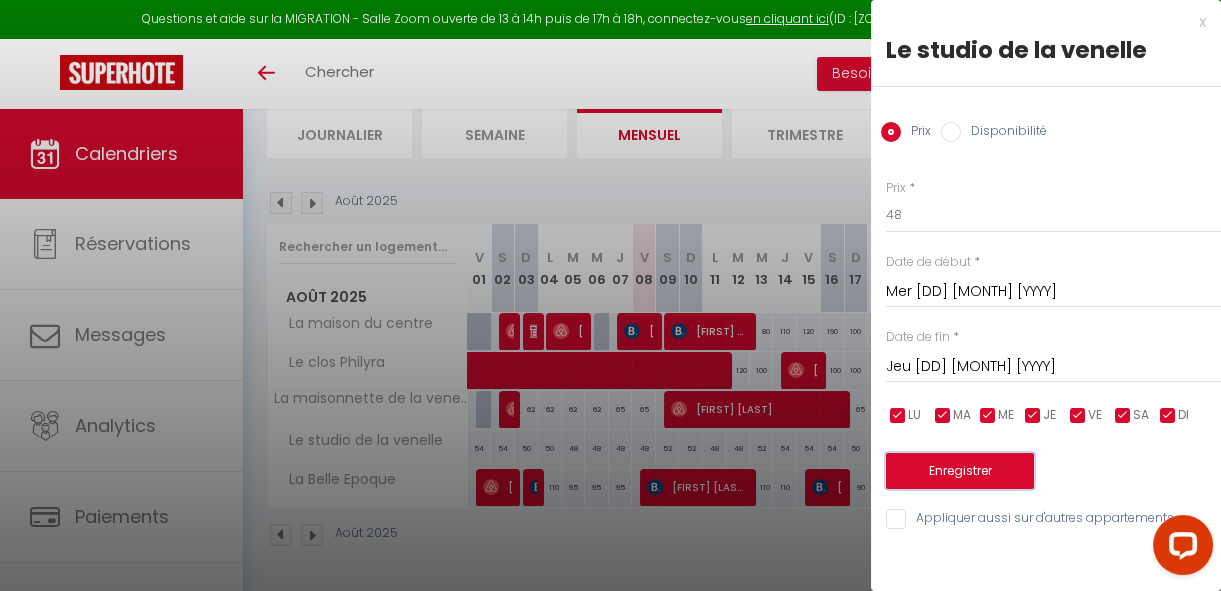 click on "Enregistrer" at bounding box center [960, 471] 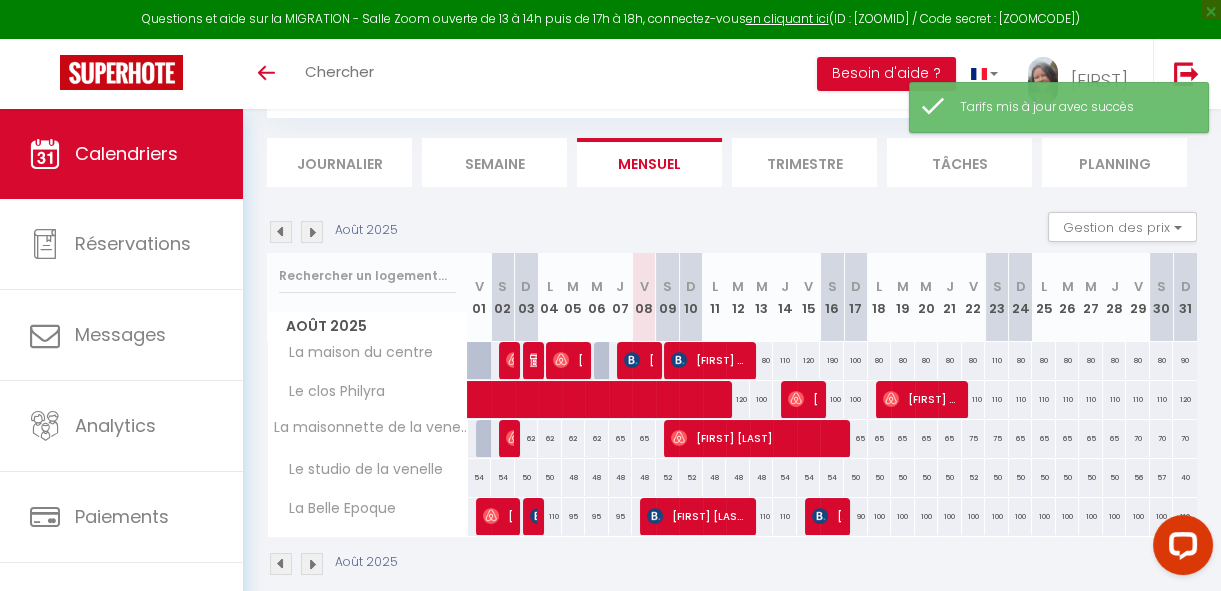 scroll, scrollTop: 150, scrollLeft: 0, axis: vertical 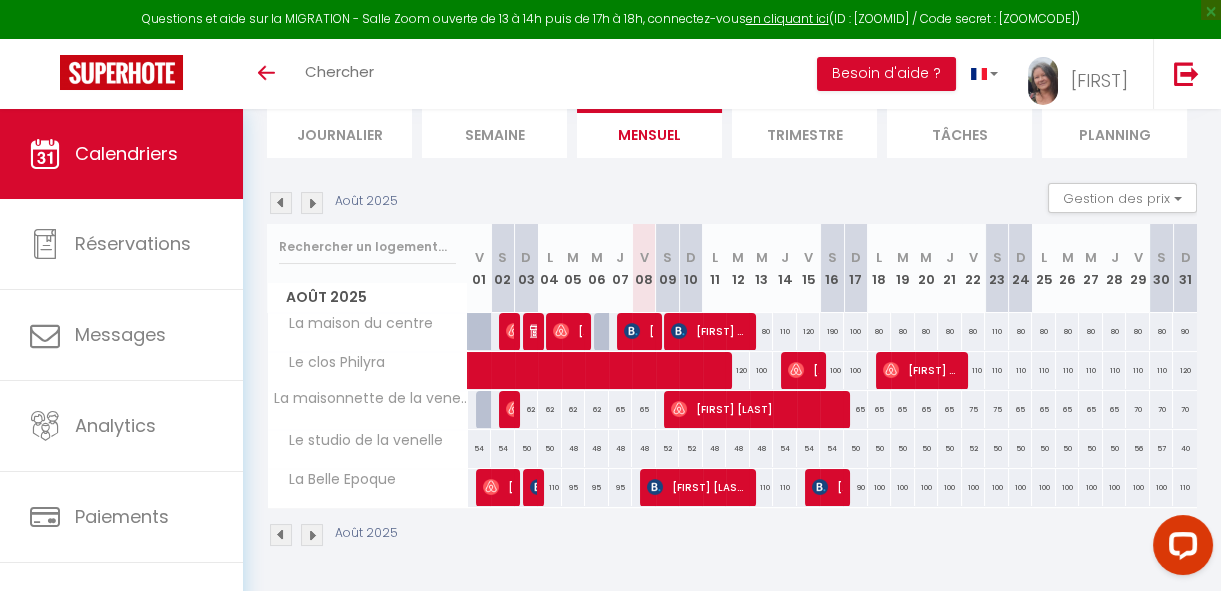 click on "50" at bounding box center [880, 448] 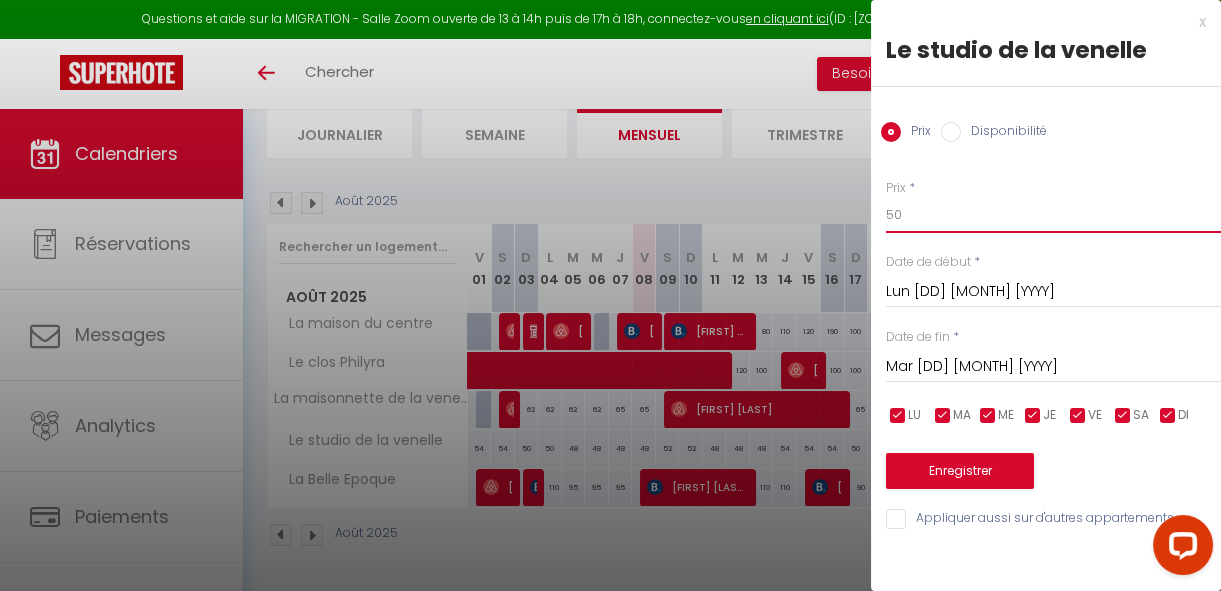 drag, startPoint x: 911, startPoint y: 202, endPoint x: 850, endPoint y: 222, distance: 64.195015 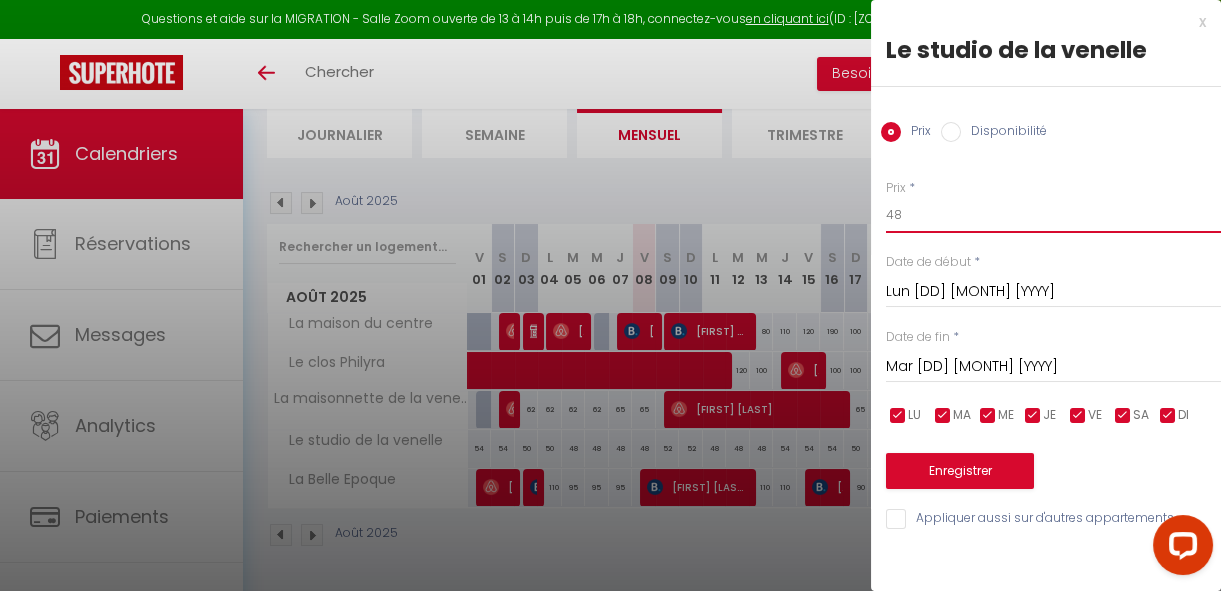 type on "48" 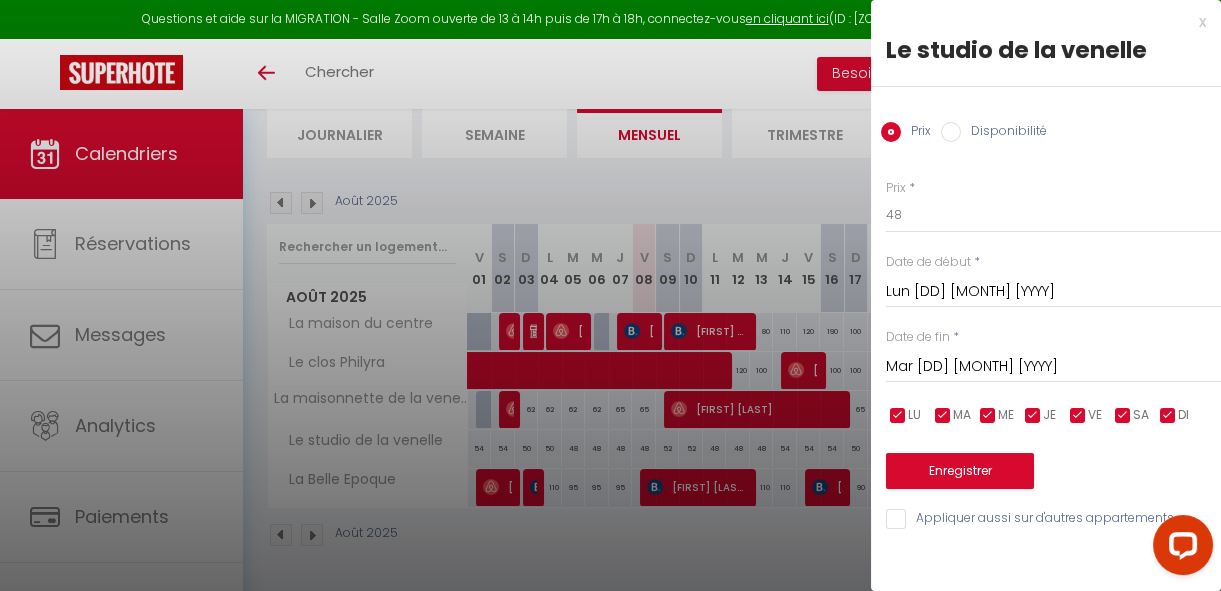 click on "Mar [DD] [MONTH] [YYYY]" at bounding box center [1053, 367] 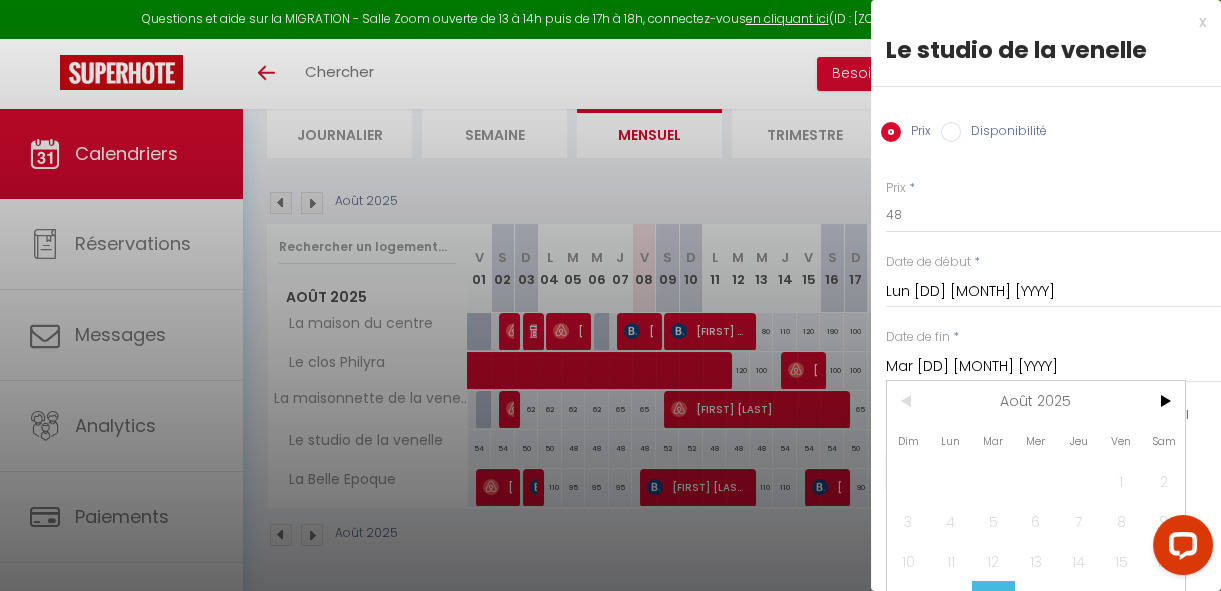 scroll, scrollTop: 0, scrollLeft: 0, axis: both 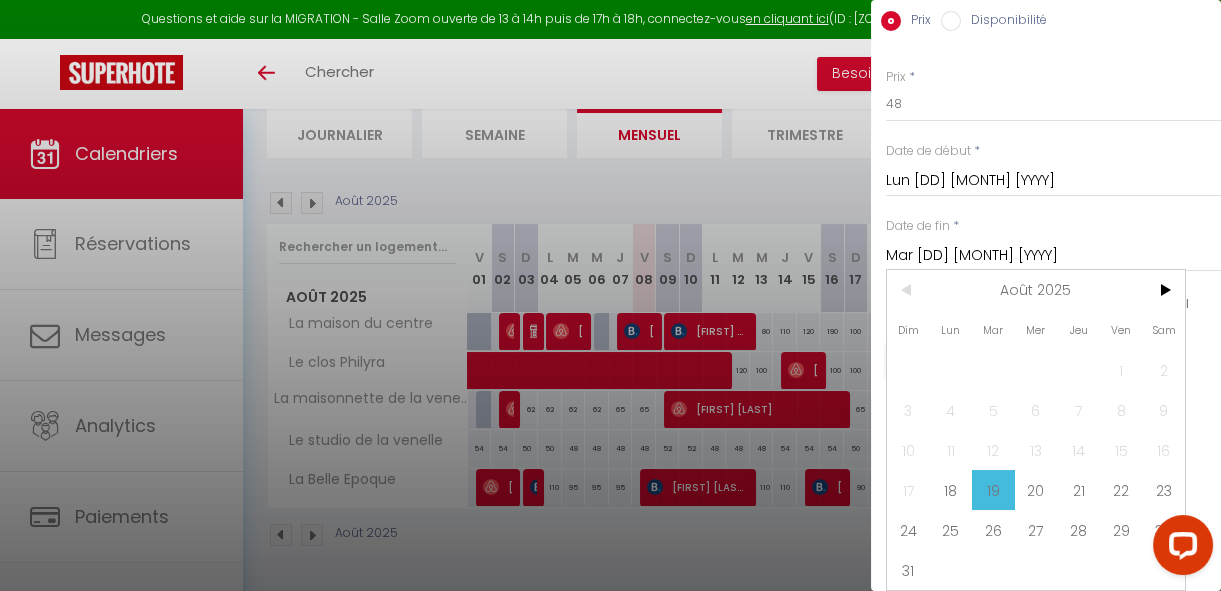 click on "21" at bounding box center (1078, 490) 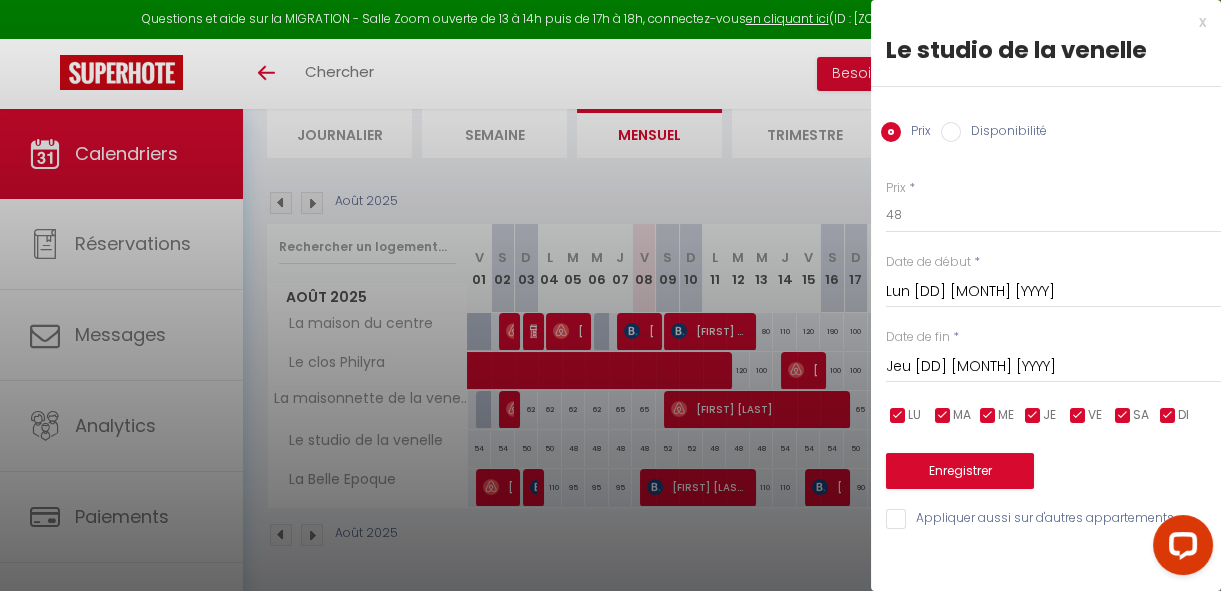 scroll, scrollTop: 0, scrollLeft: 0, axis: both 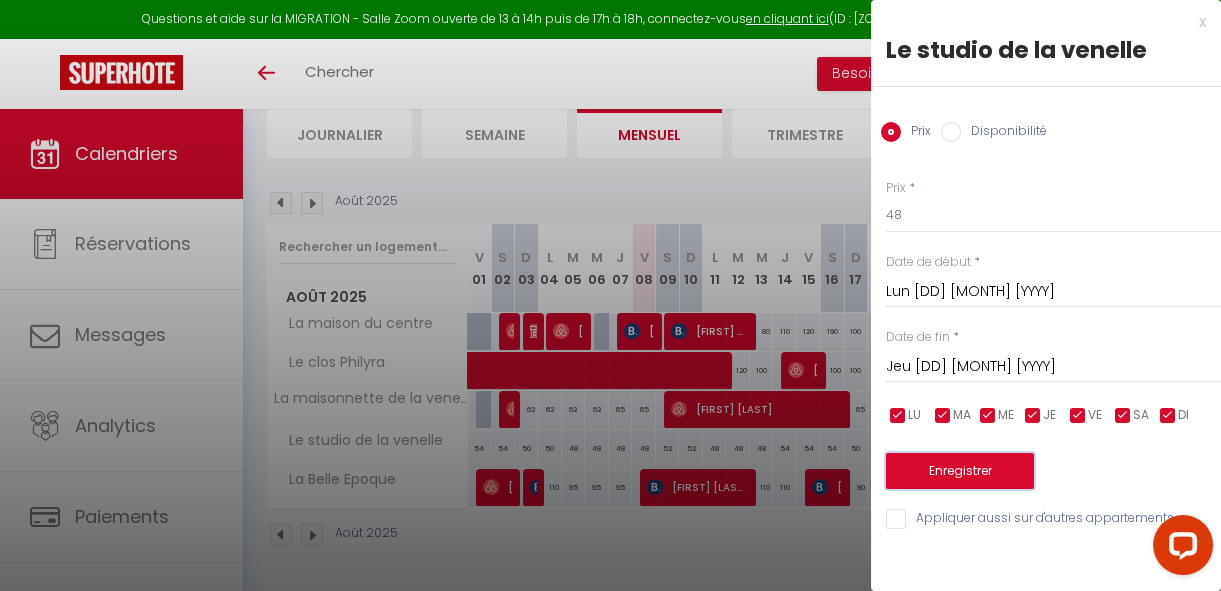 click on "Enregistrer" at bounding box center (960, 471) 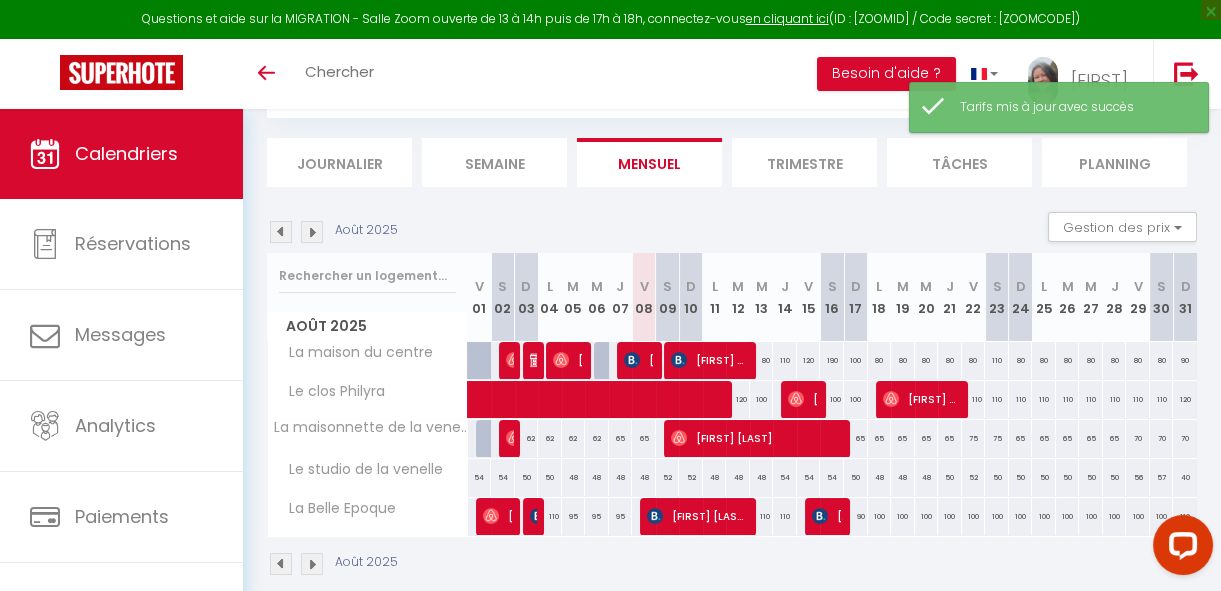 scroll, scrollTop: 150, scrollLeft: 0, axis: vertical 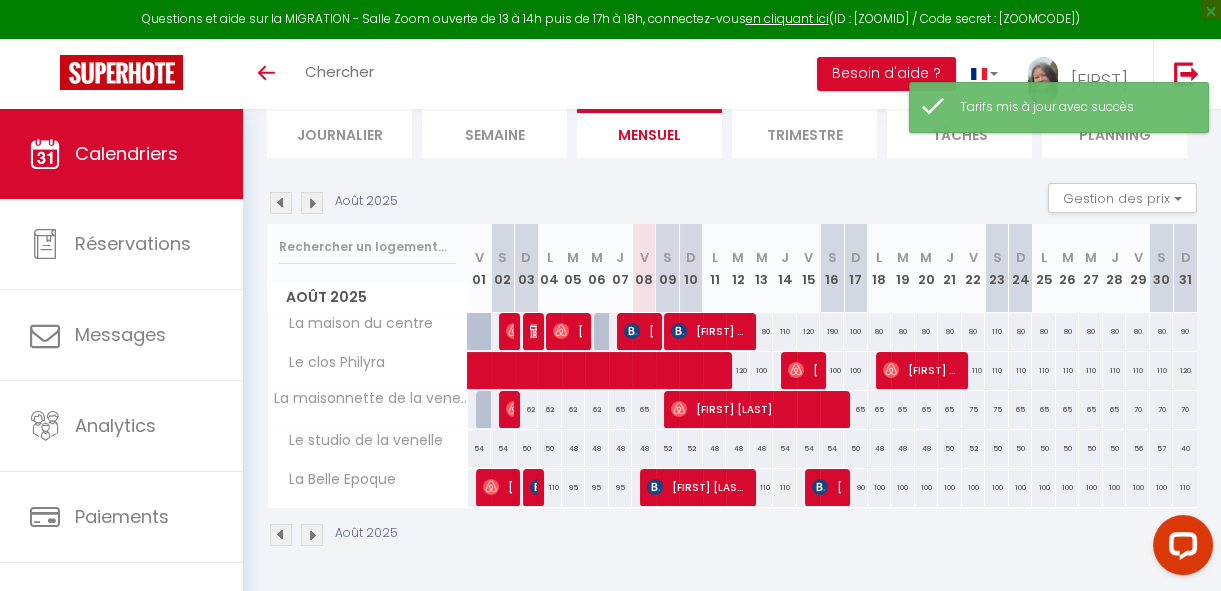 click on "50" at bounding box center [950, 448] 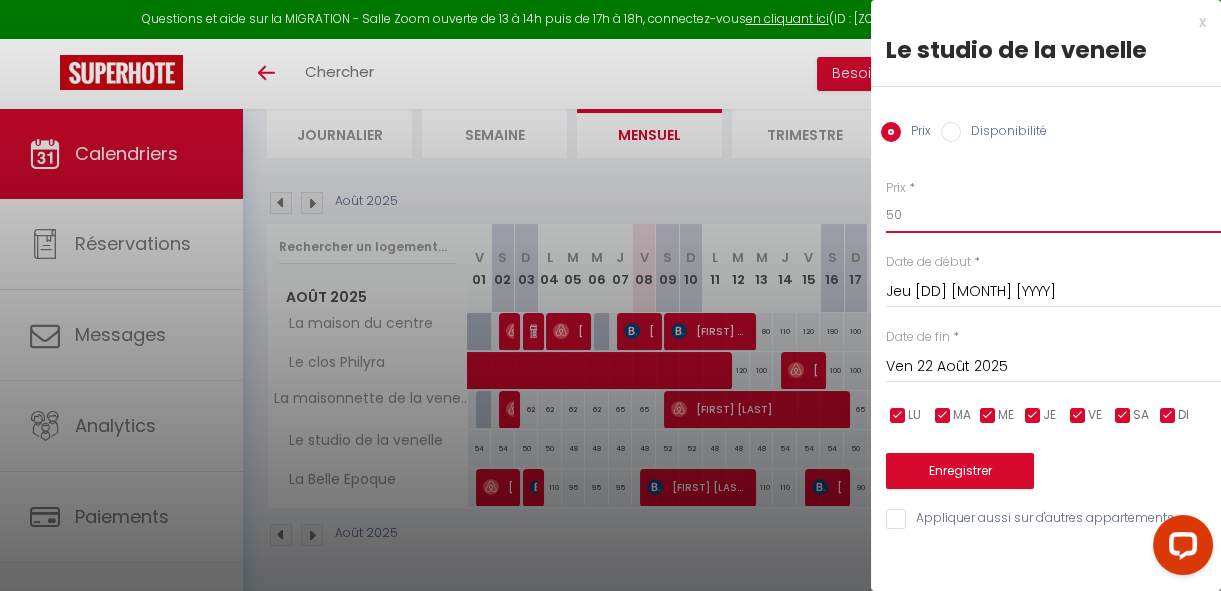 drag, startPoint x: 906, startPoint y: 217, endPoint x: 850, endPoint y: 217, distance: 56 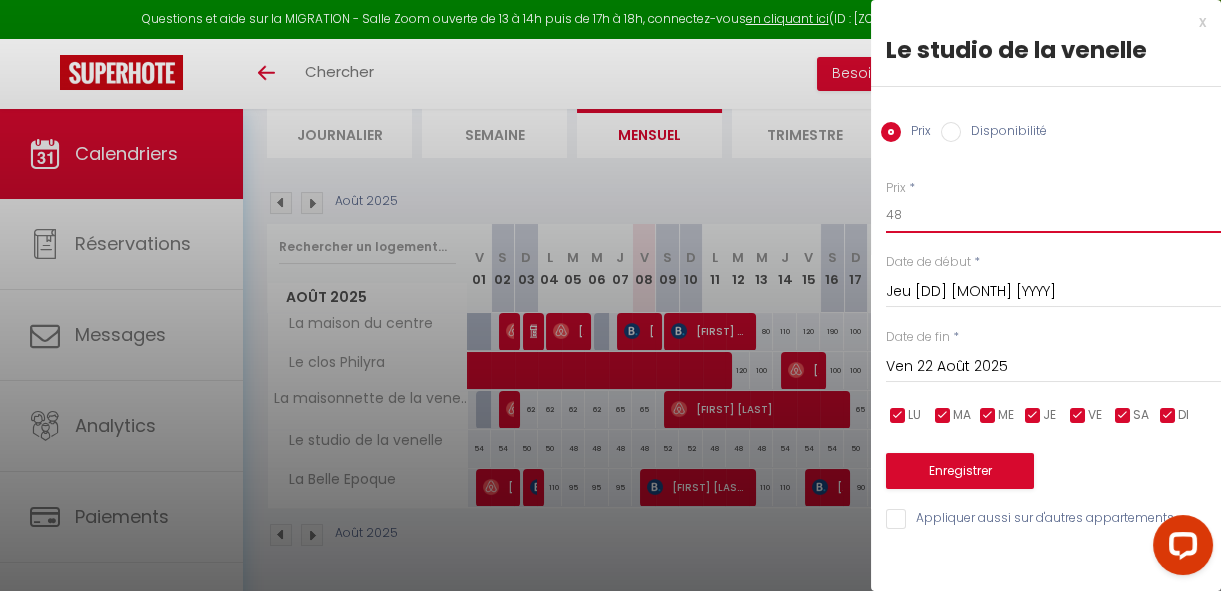 type on "48" 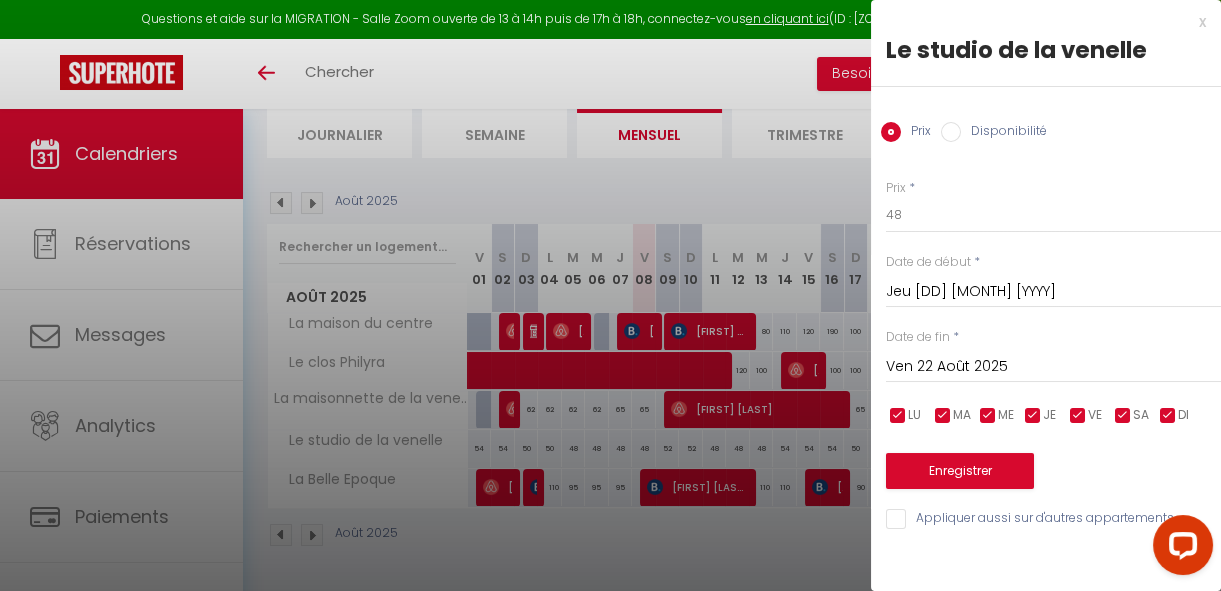 click on "Ven 22 Août 2025" at bounding box center (1053, 367) 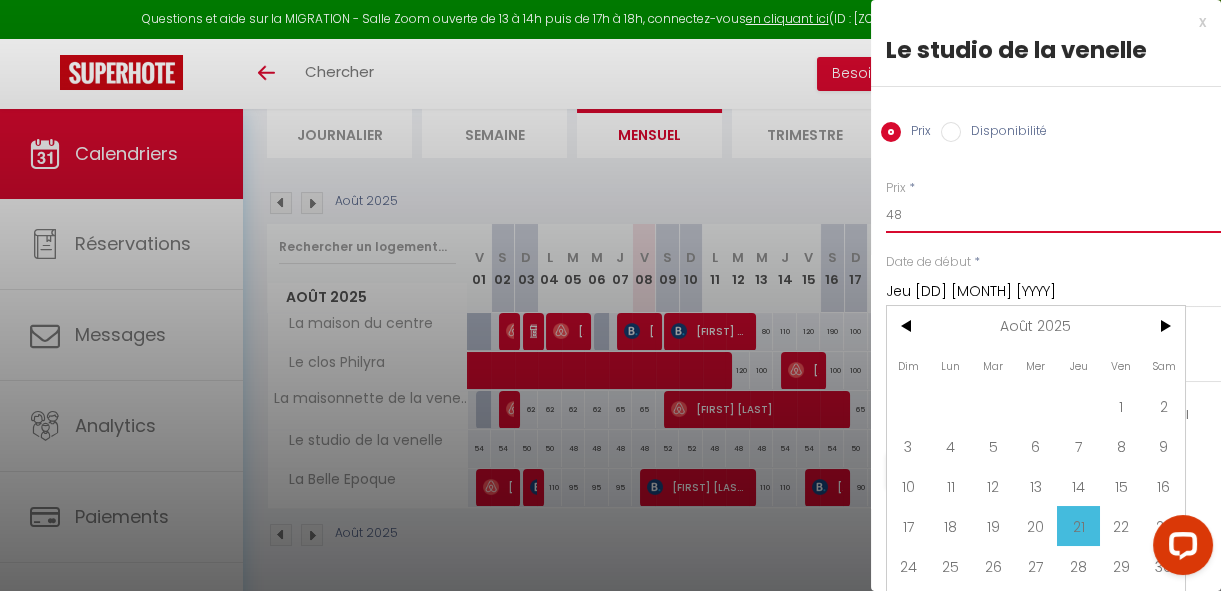 click on "48" at bounding box center [1053, 215] 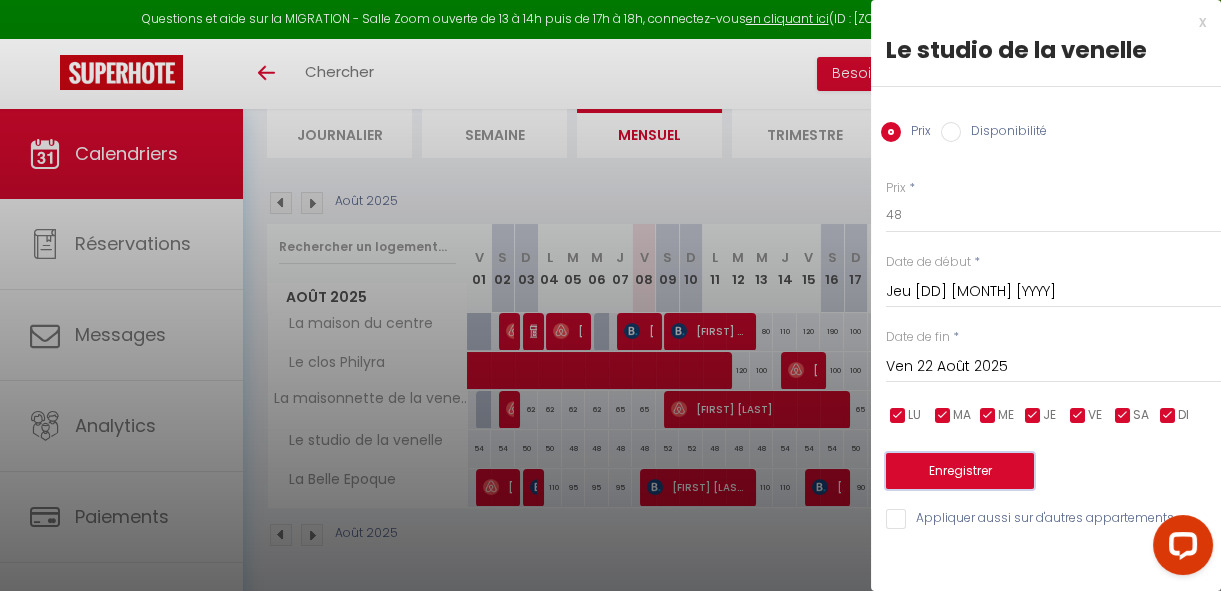 click on "Enregistrer" at bounding box center (960, 471) 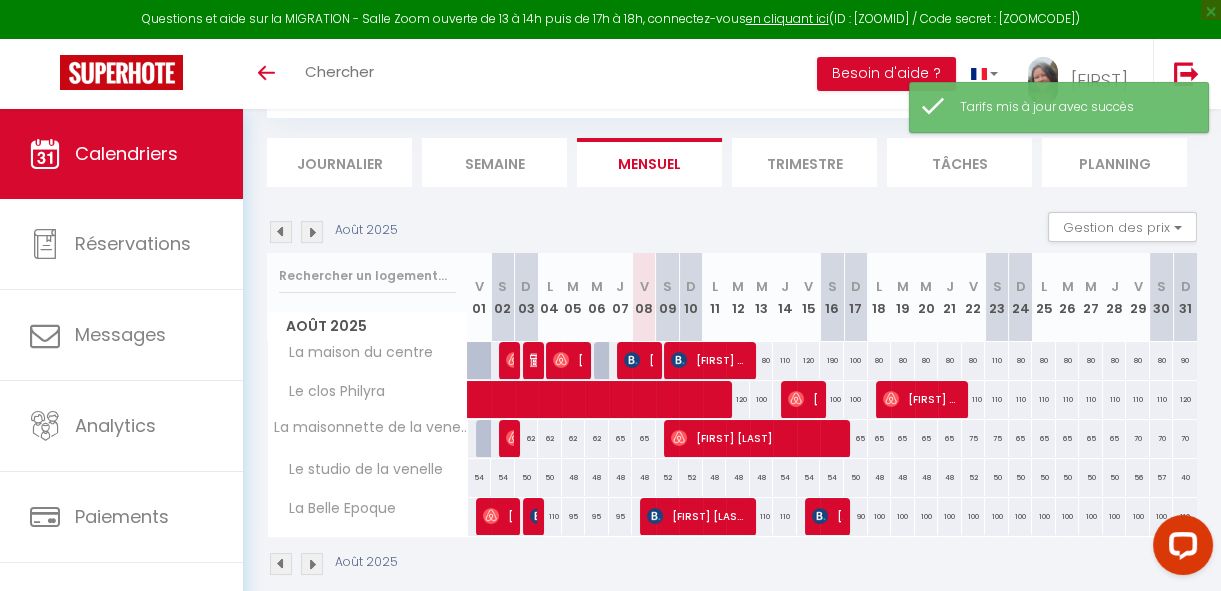 scroll, scrollTop: 150, scrollLeft: 0, axis: vertical 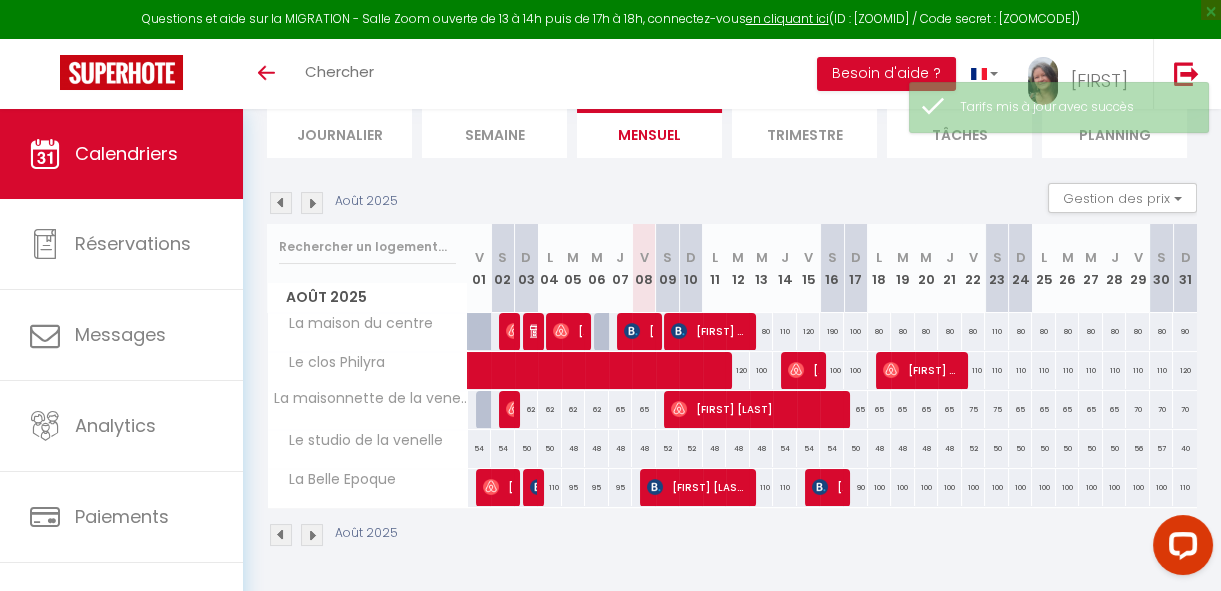 click on "50" at bounding box center (997, 448) 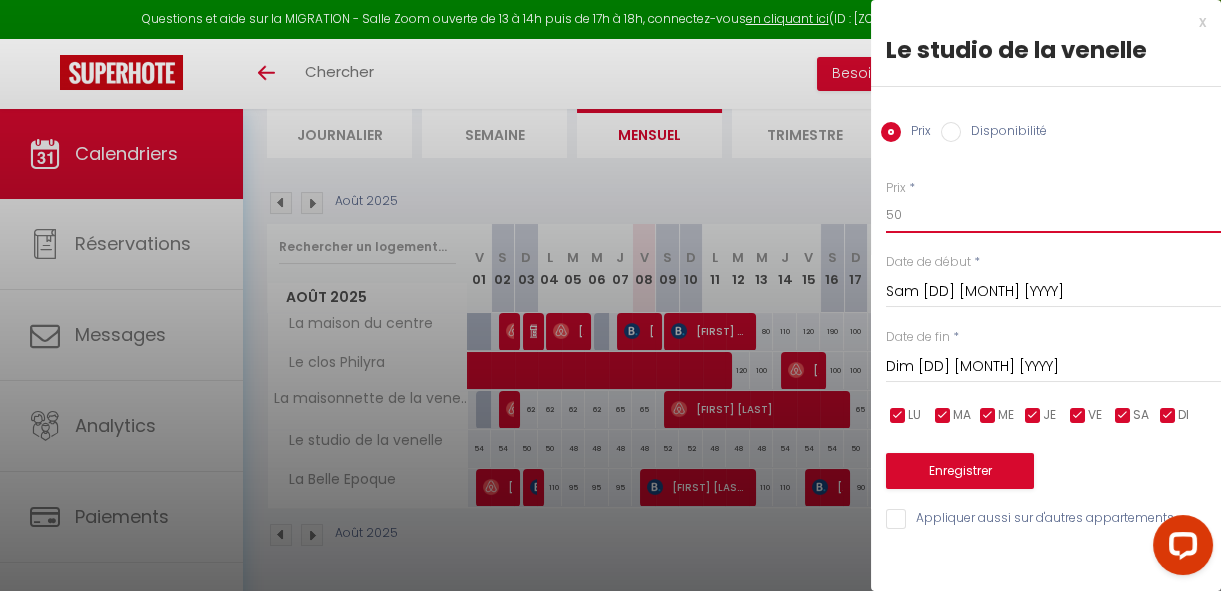 drag, startPoint x: 926, startPoint y: 208, endPoint x: 817, endPoint y: 216, distance: 109.29318 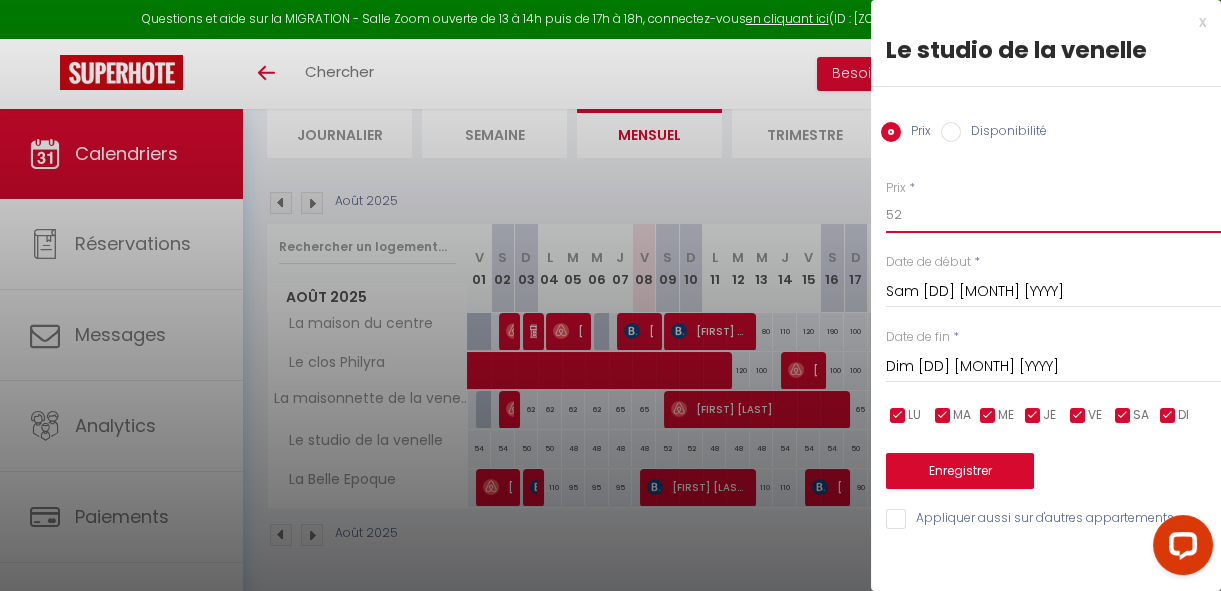 type on "52" 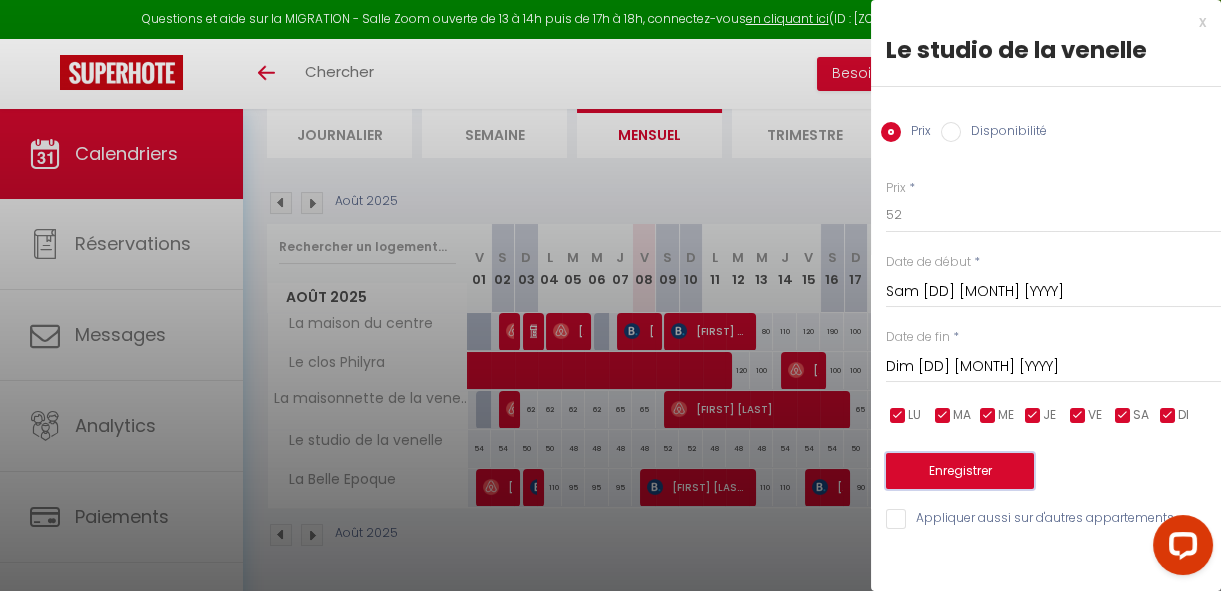 click on "Enregistrer" at bounding box center (960, 471) 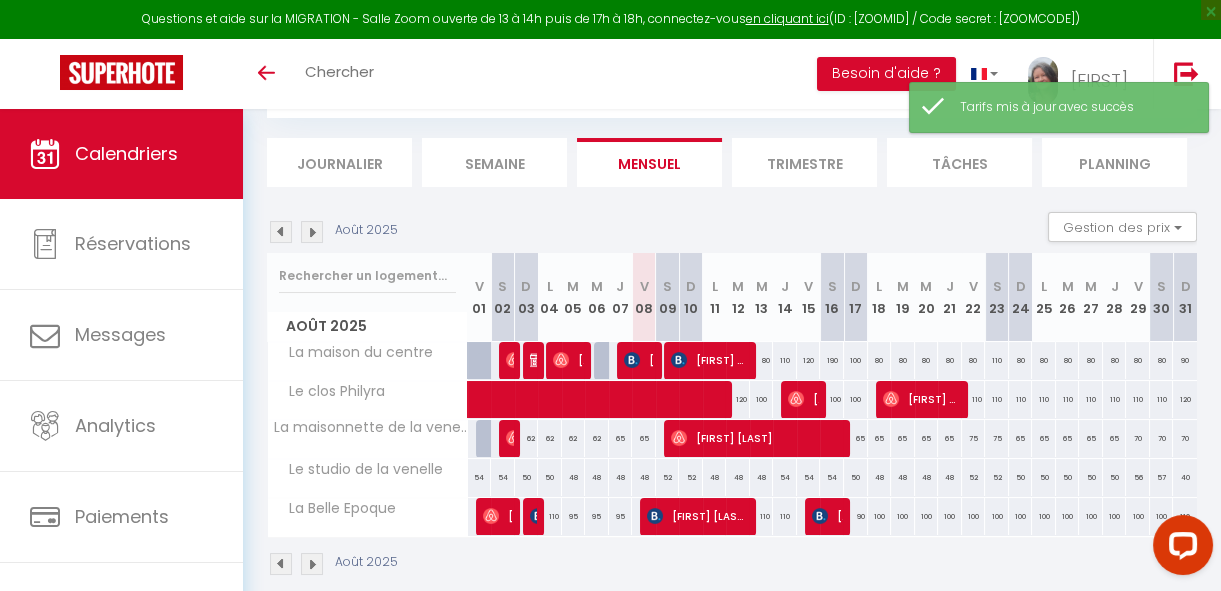 scroll, scrollTop: 150, scrollLeft: 0, axis: vertical 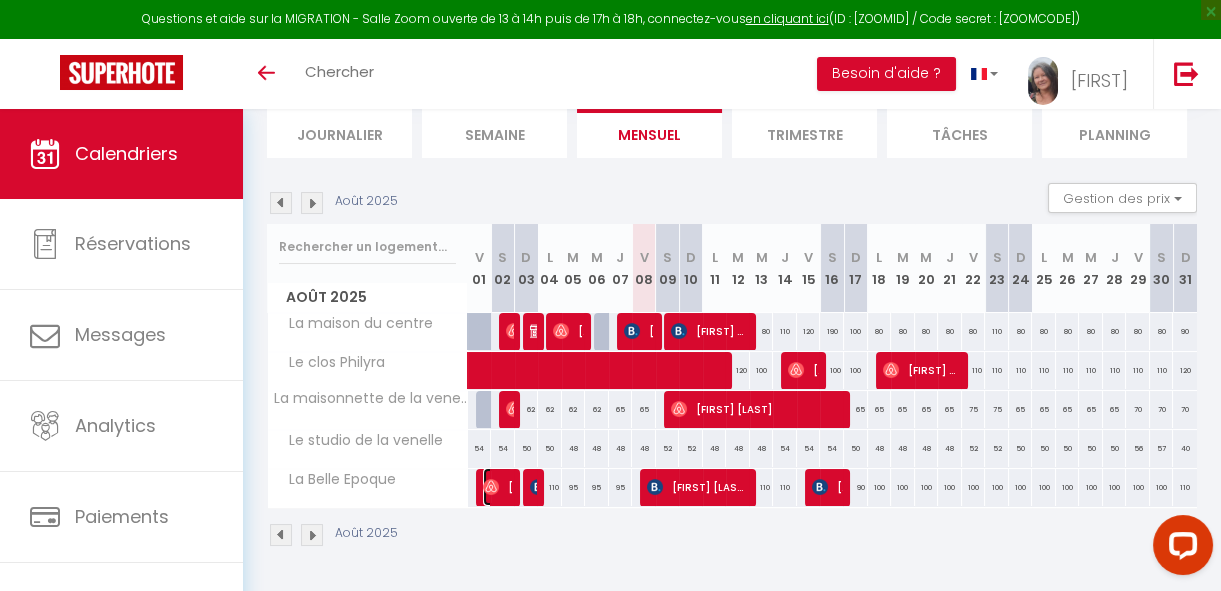 click at bounding box center (491, 487) 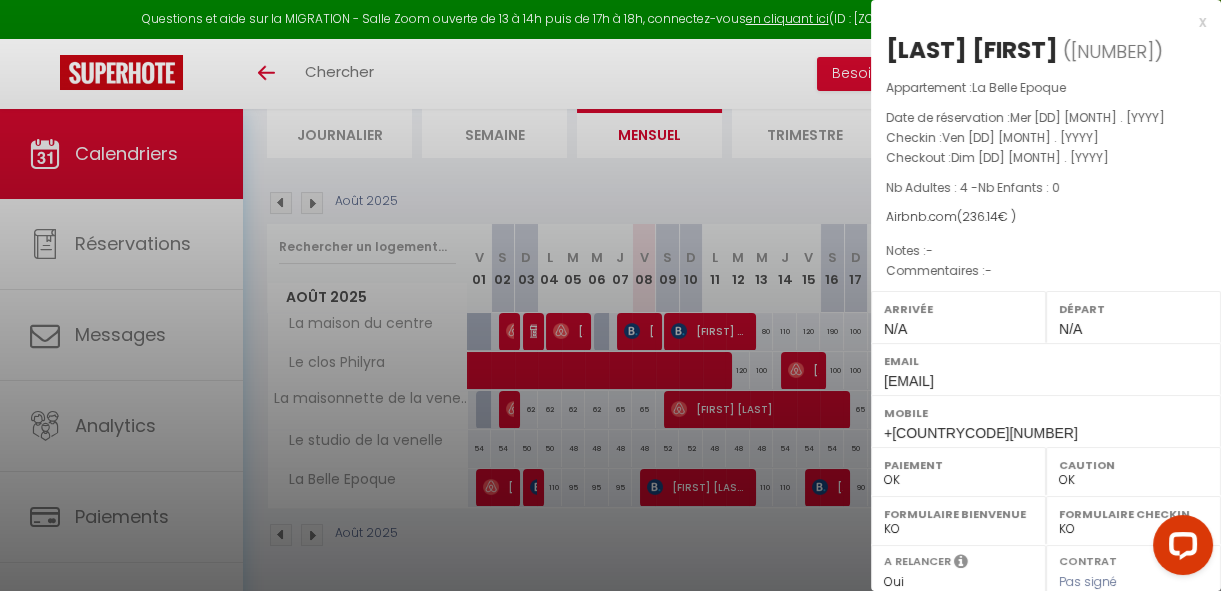 drag, startPoint x: 490, startPoint y: 478, endPoint x: 548, endPoint y: 574, distance: 112.1606 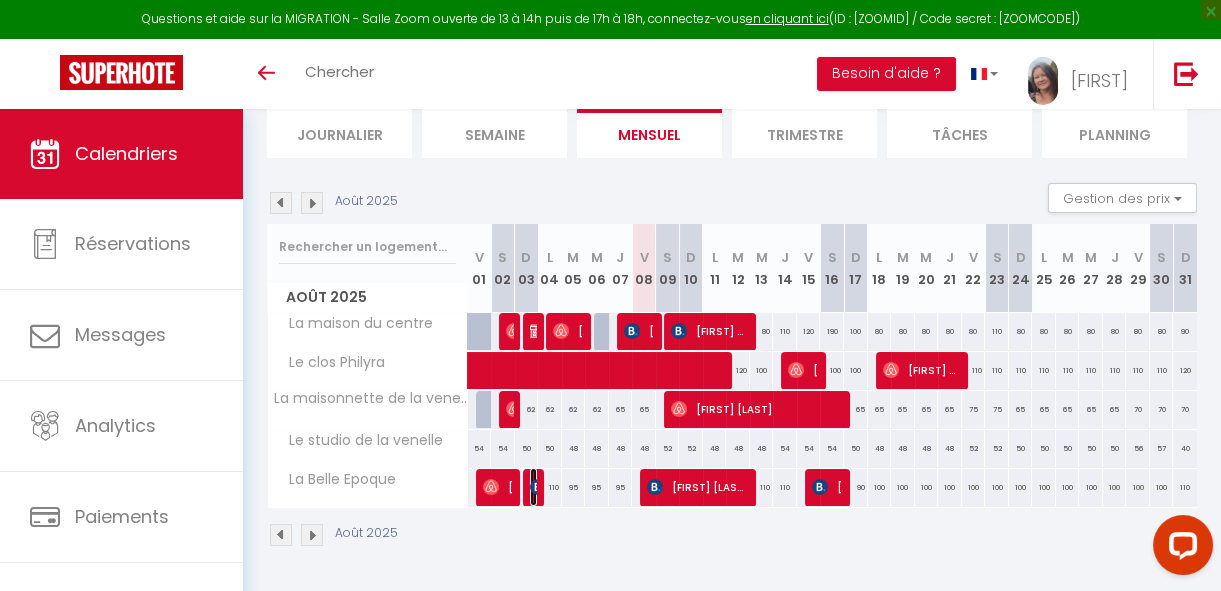 click at bounding box center (538, 487) 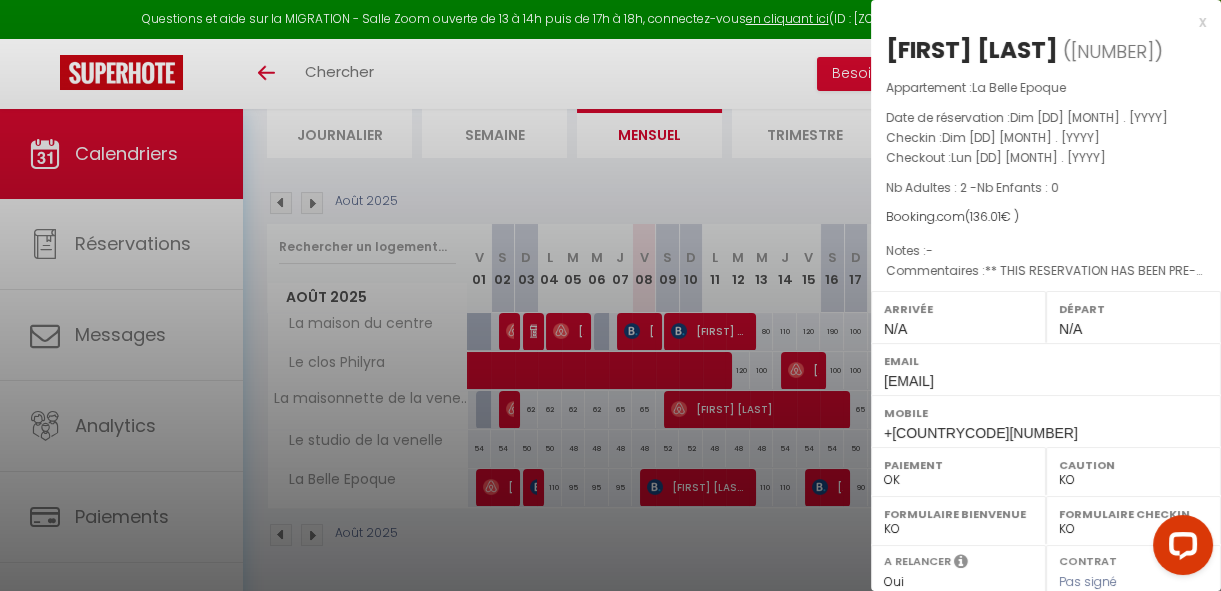 click at bounding box center (610, 295) 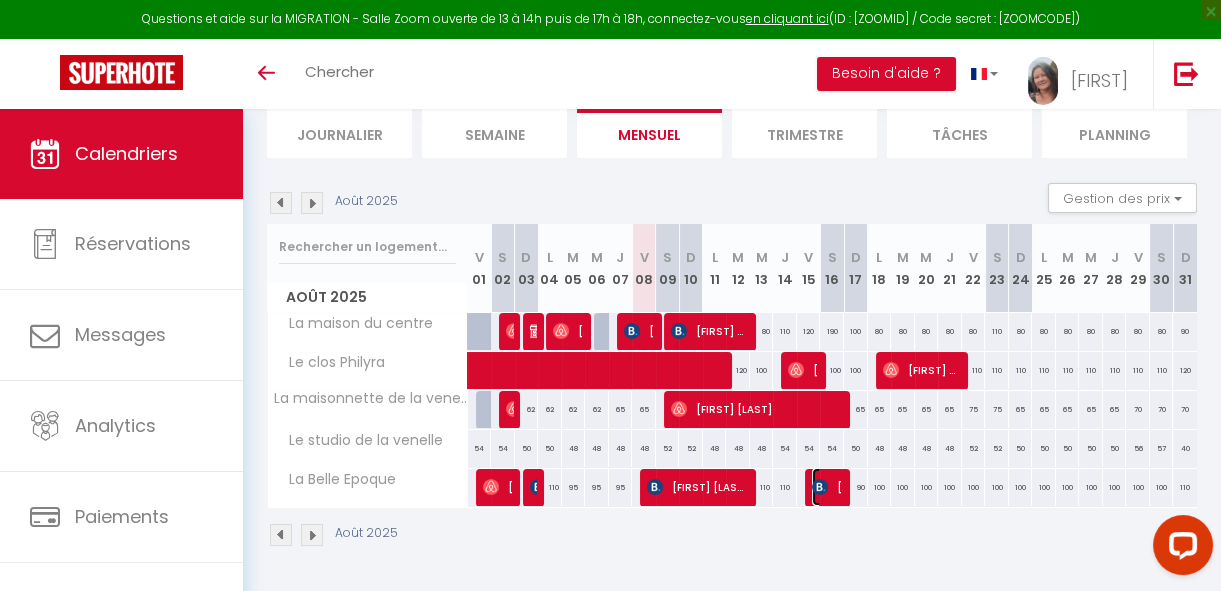 click on "[FIRST] [LAST]" at bounding box center (827, 487) 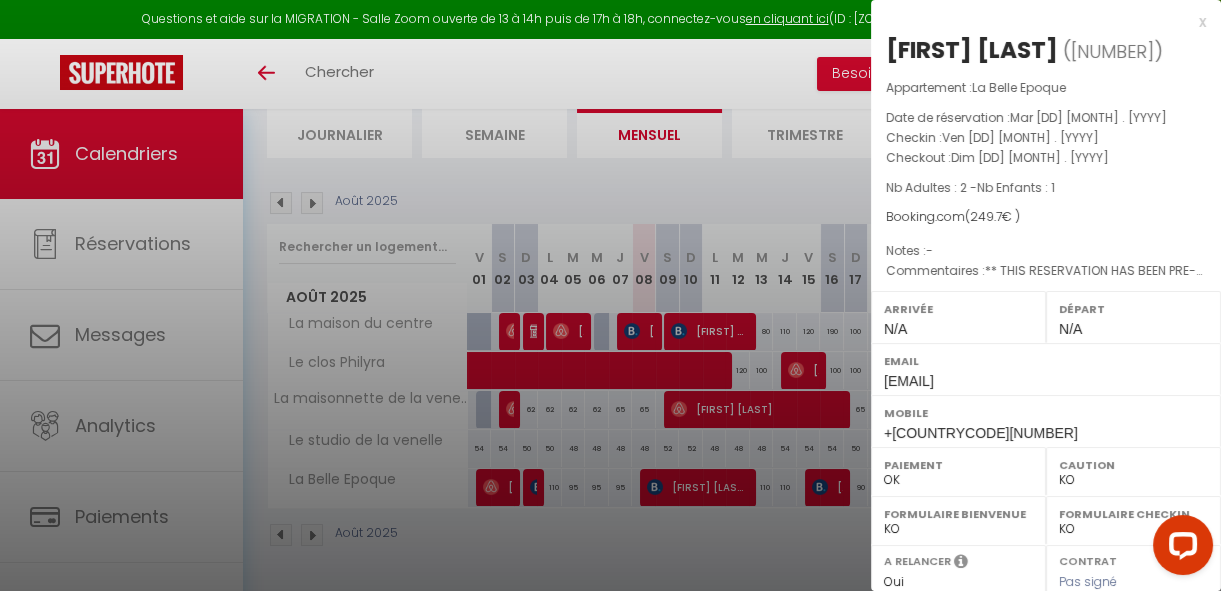 click at bounding box center (610, 295) 